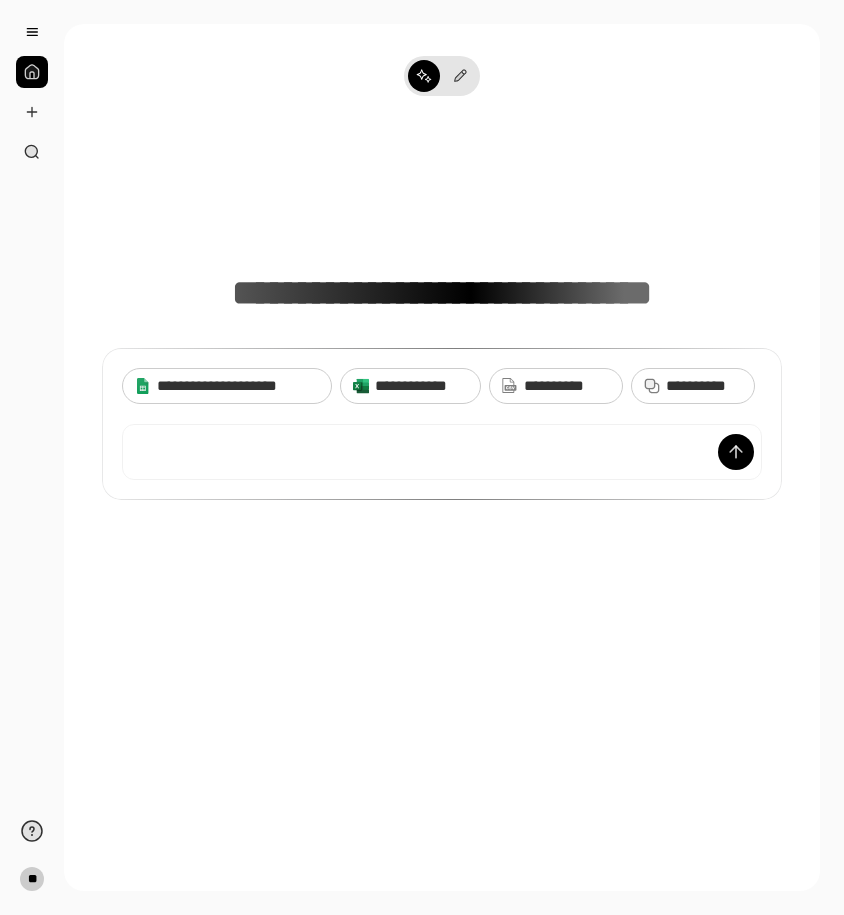 scroll, scrollTop: 0, scrollLeft: 0, axis: both 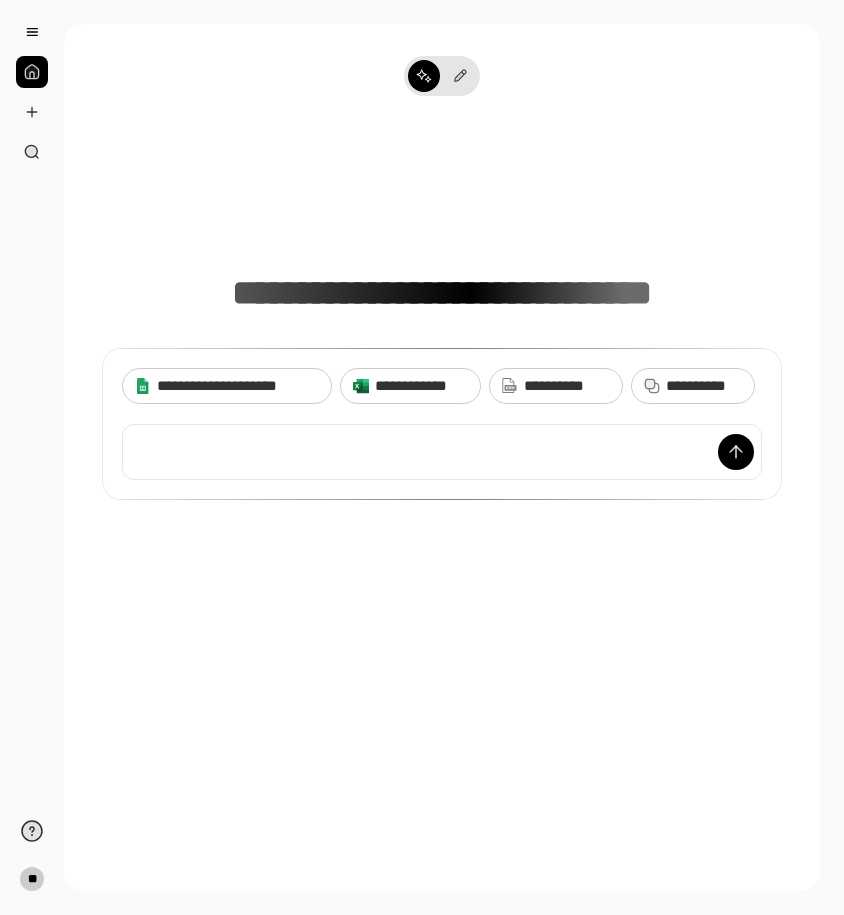 click at bounding box center (442, 452) 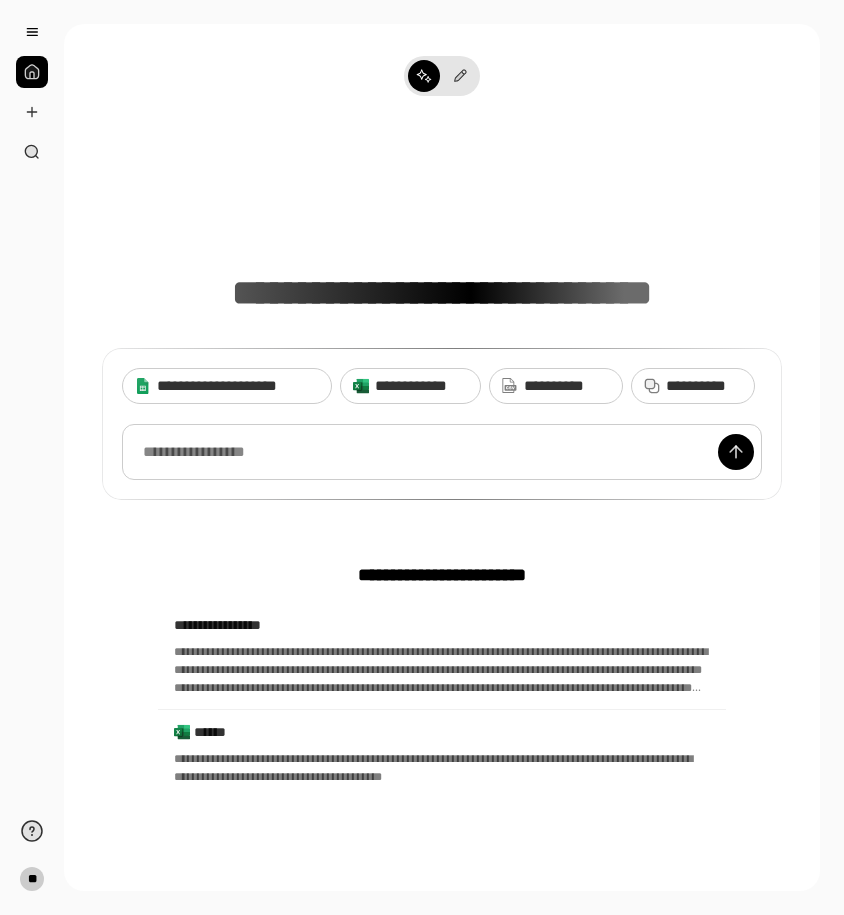 click at bounding box center [442, 452] 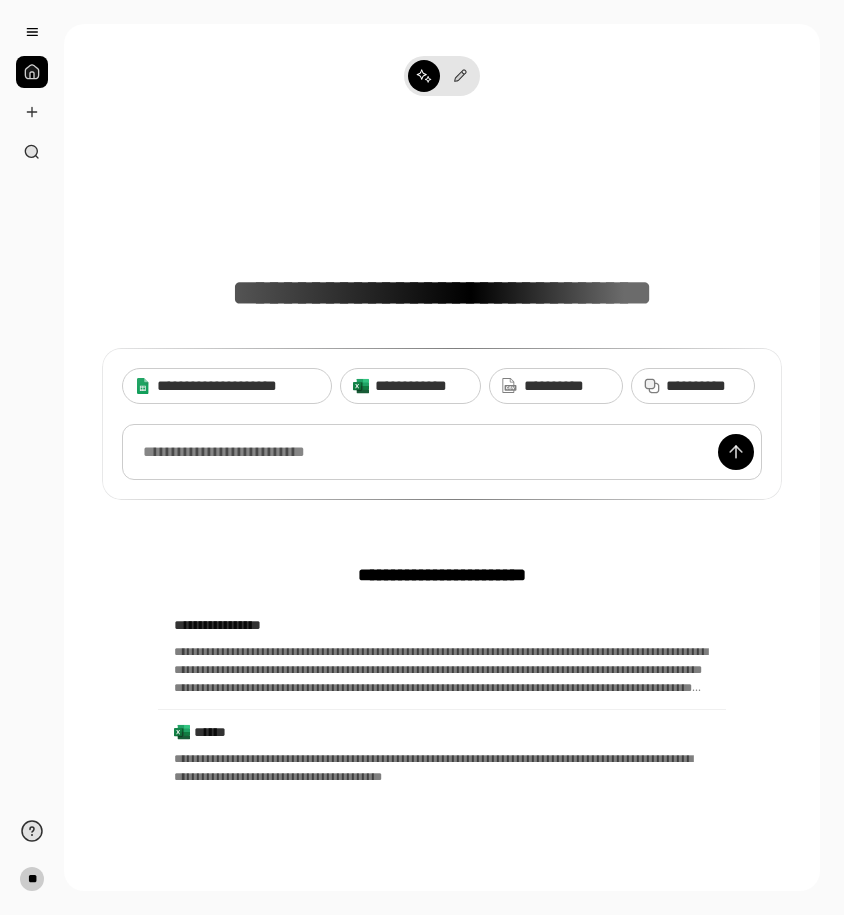 paste 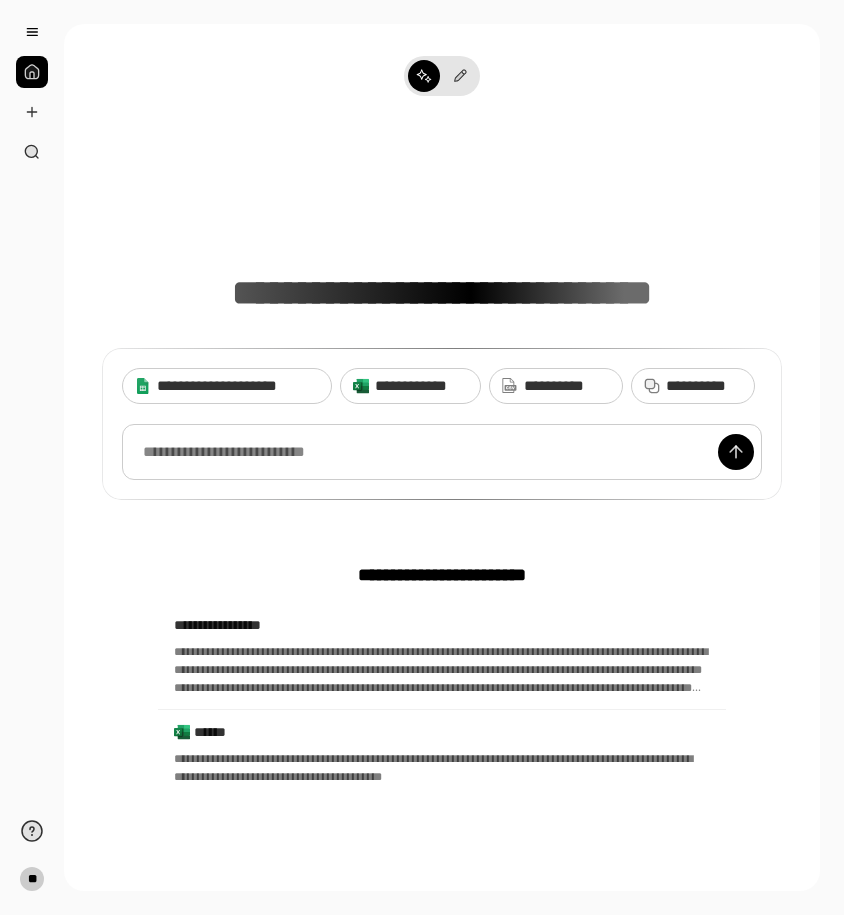 type 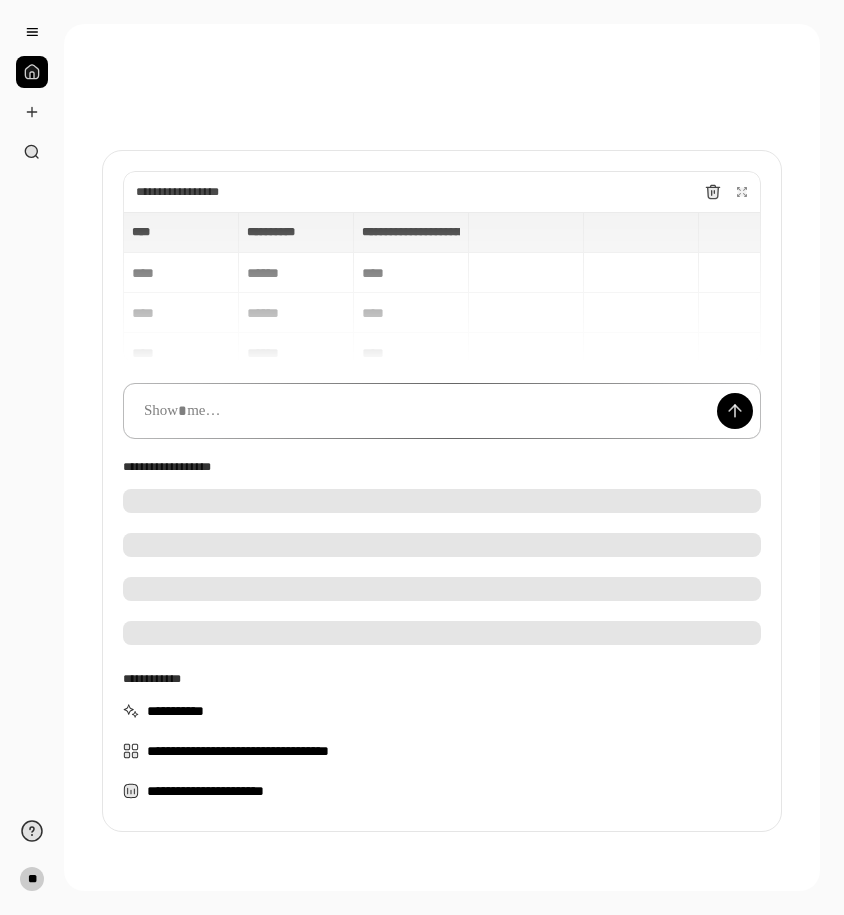 scroll, scrollTop: 42, scrollLeft: 0, axis: vertical 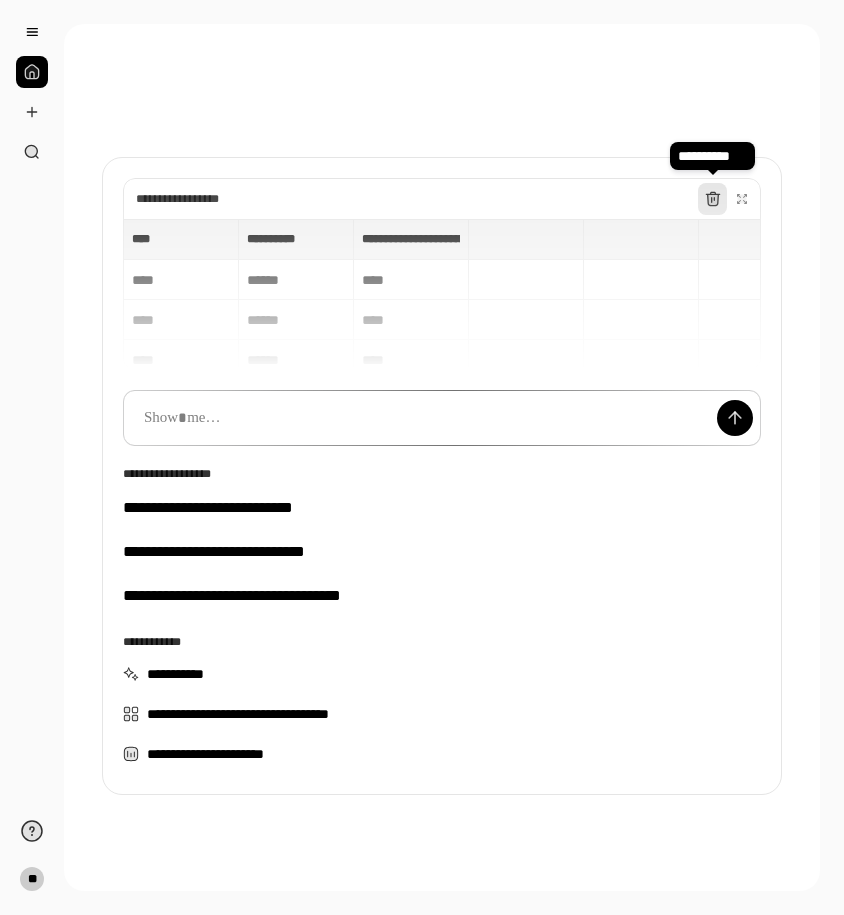 click at bounding box center (712, 199) 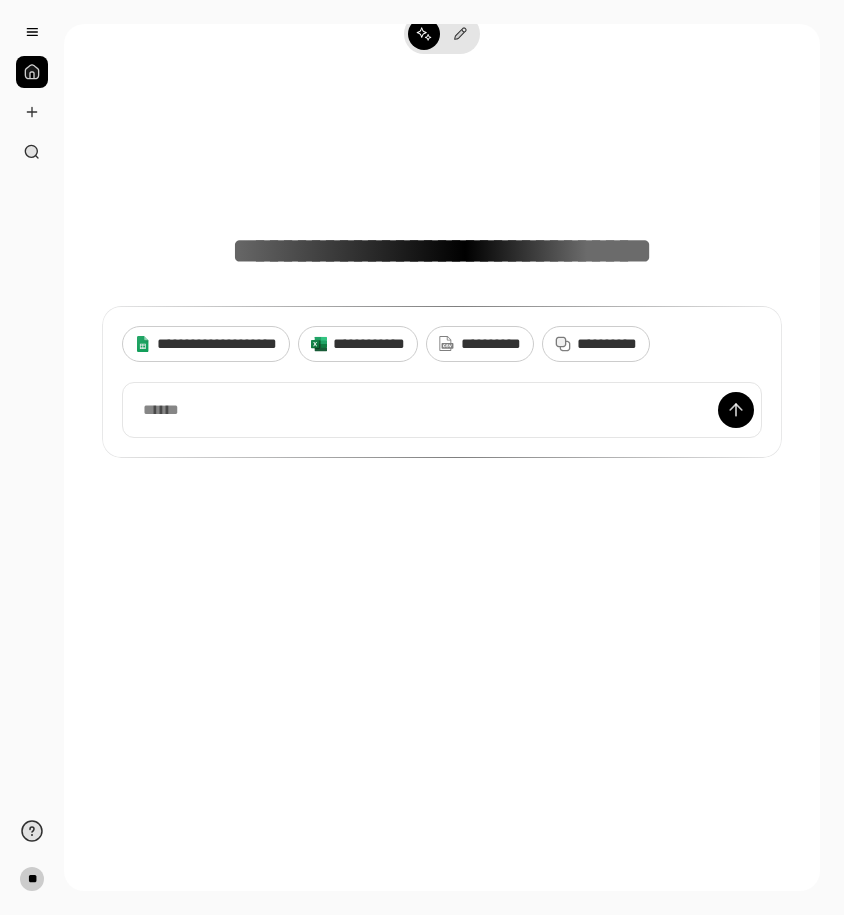 scroll, scrollTop: 146, scrollLeft: 0, axis: vertical 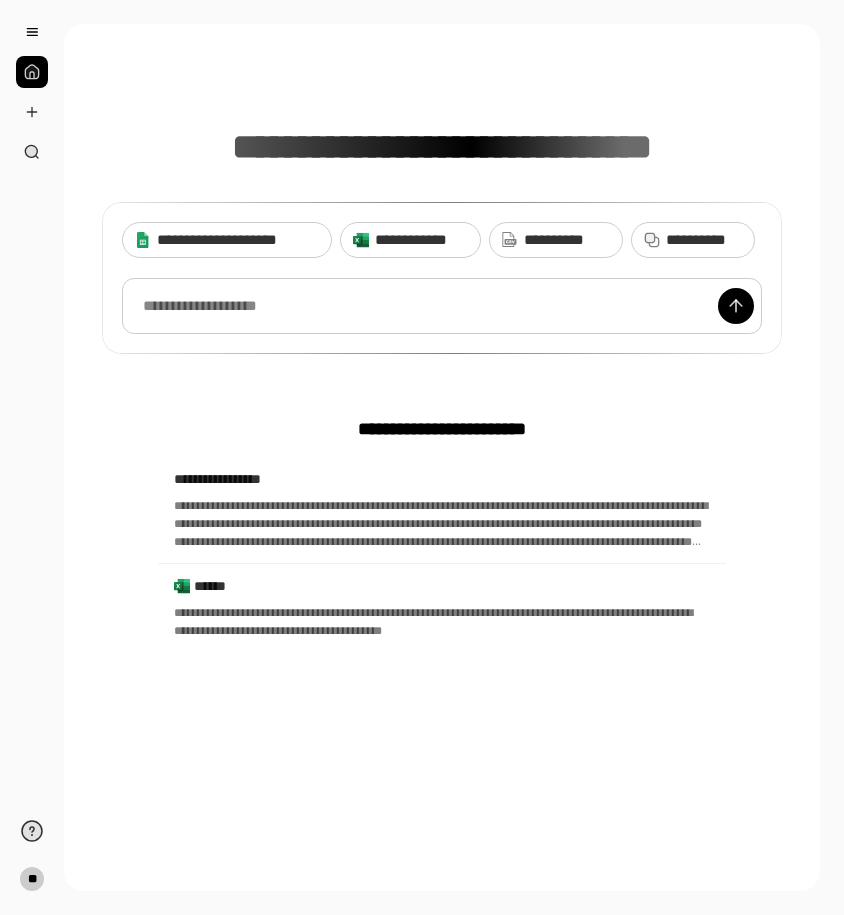 click at bounding box center [442, 306] 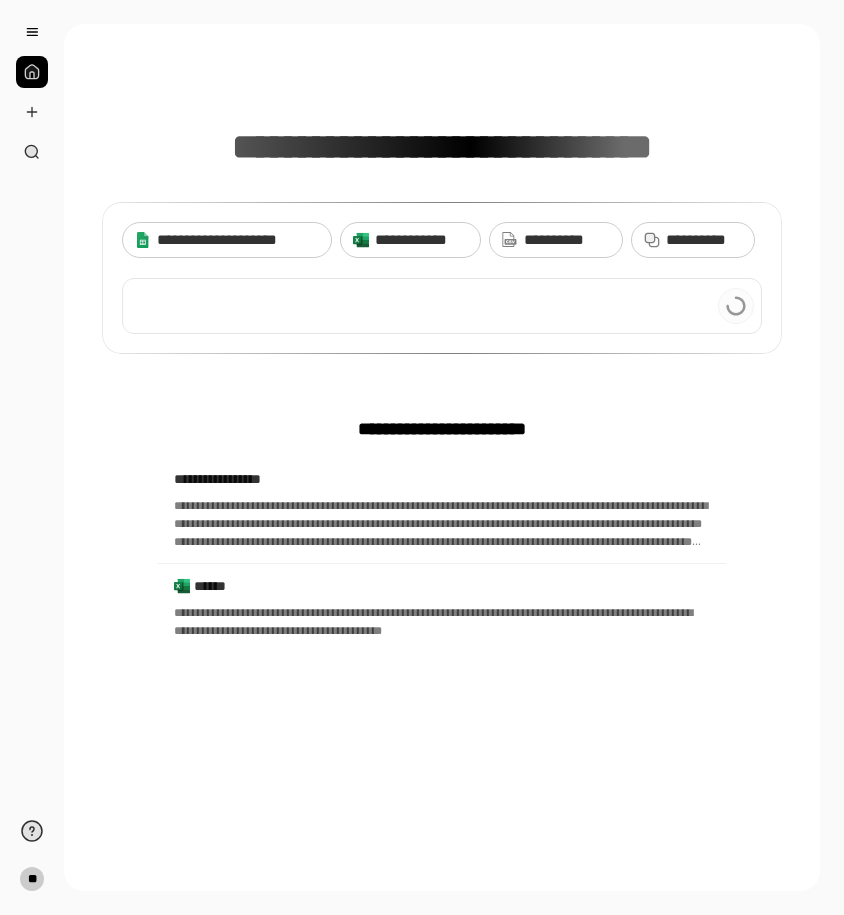click at bounding box center (442, 306) 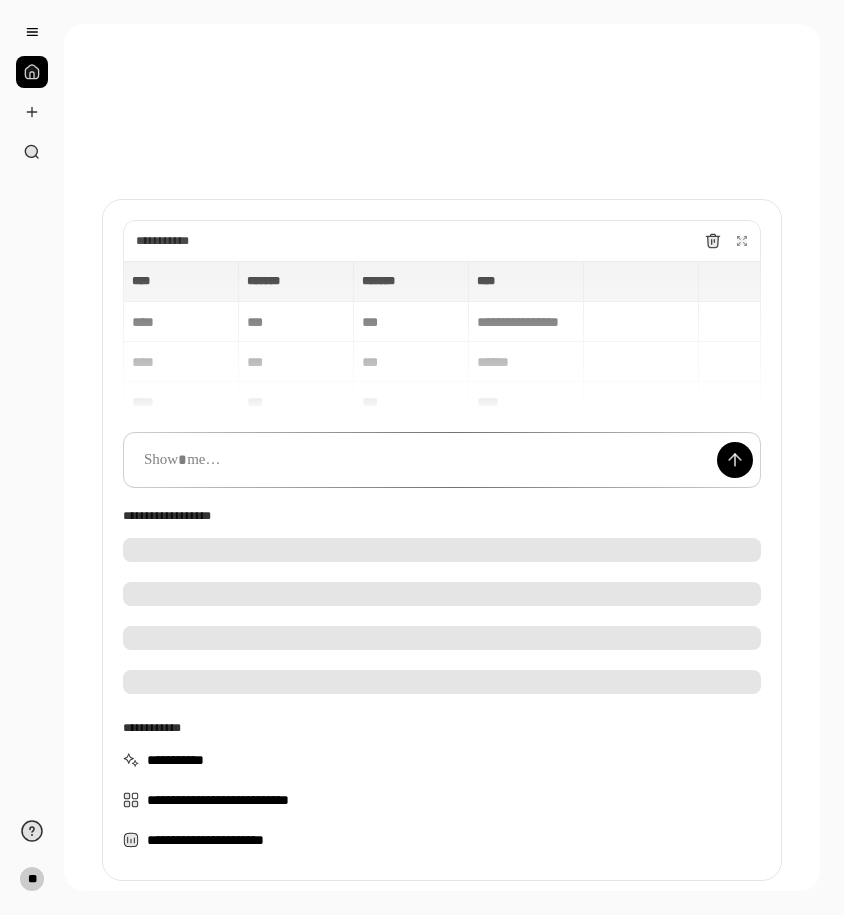 scroll, scrollTop: 50, scrollLeft: 0, axis: vertical 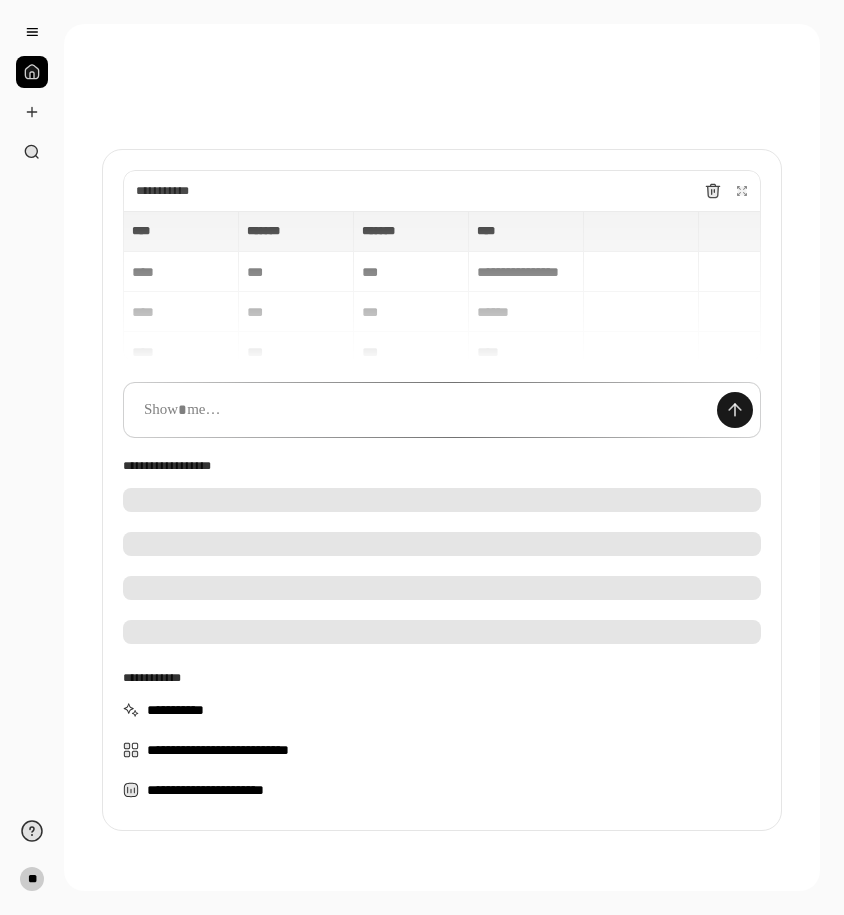 click at bounding box center (735, 410) 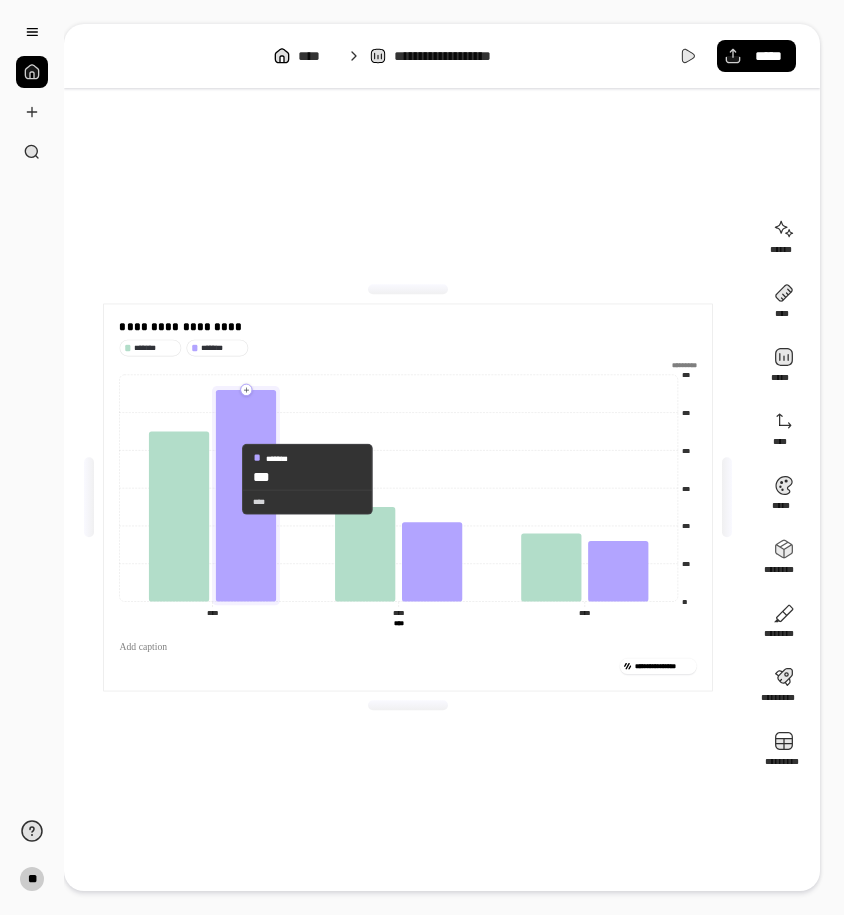 click 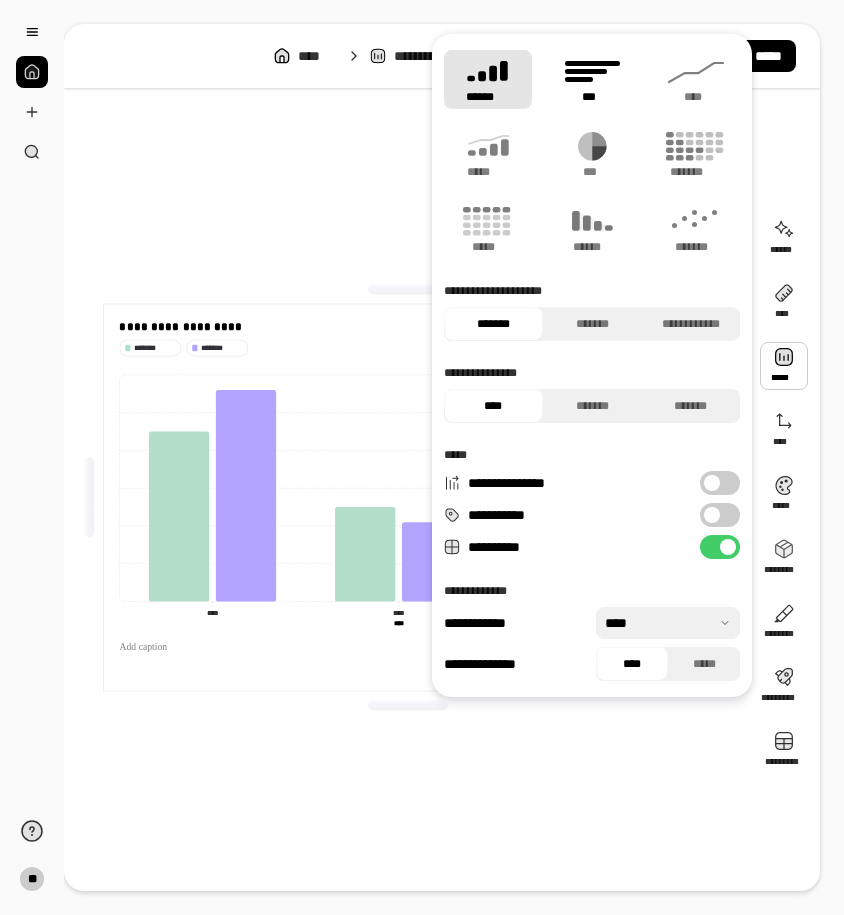 click 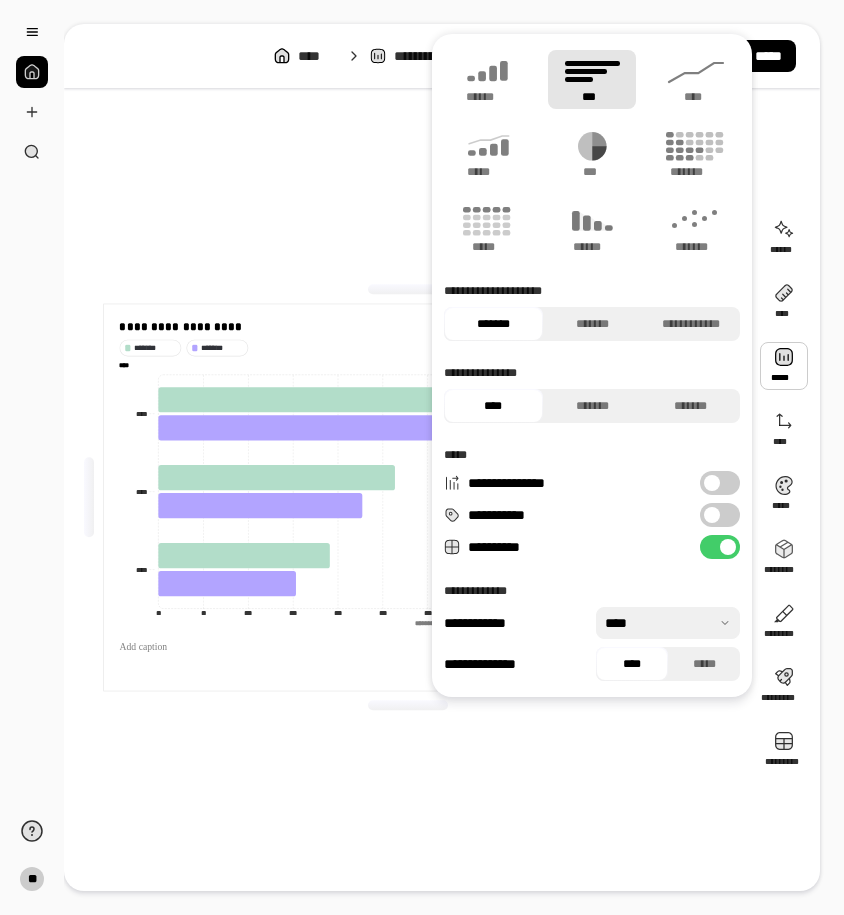 click on "**********" at bounding box center [408, 497] 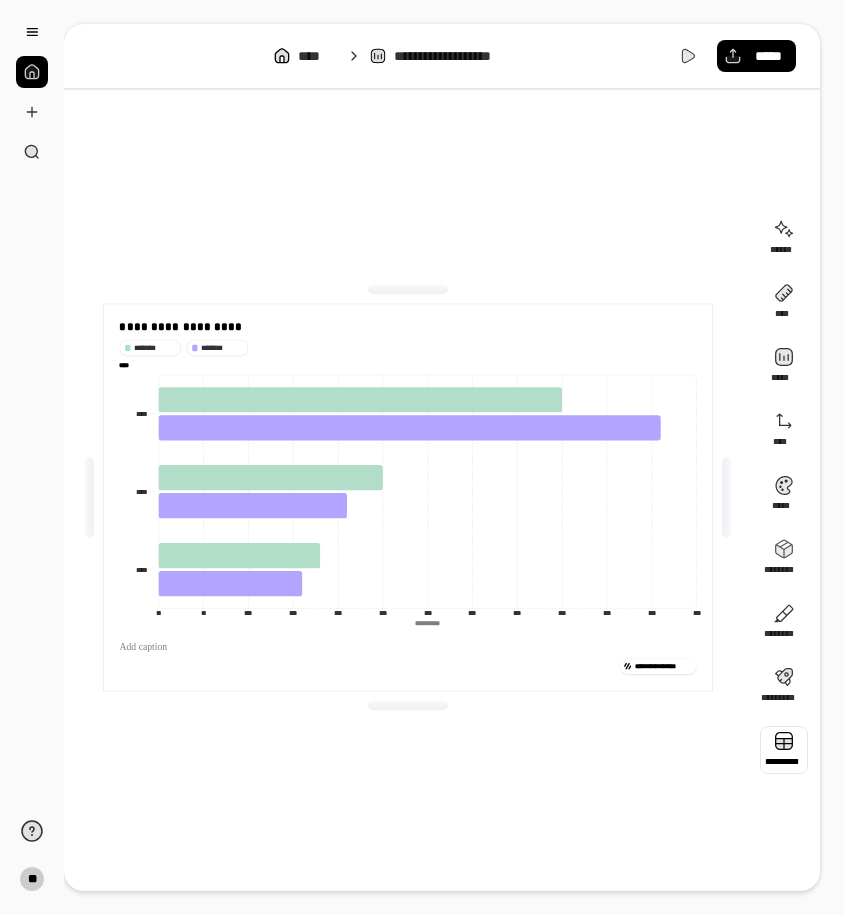 click at bounding box center [784, 750] 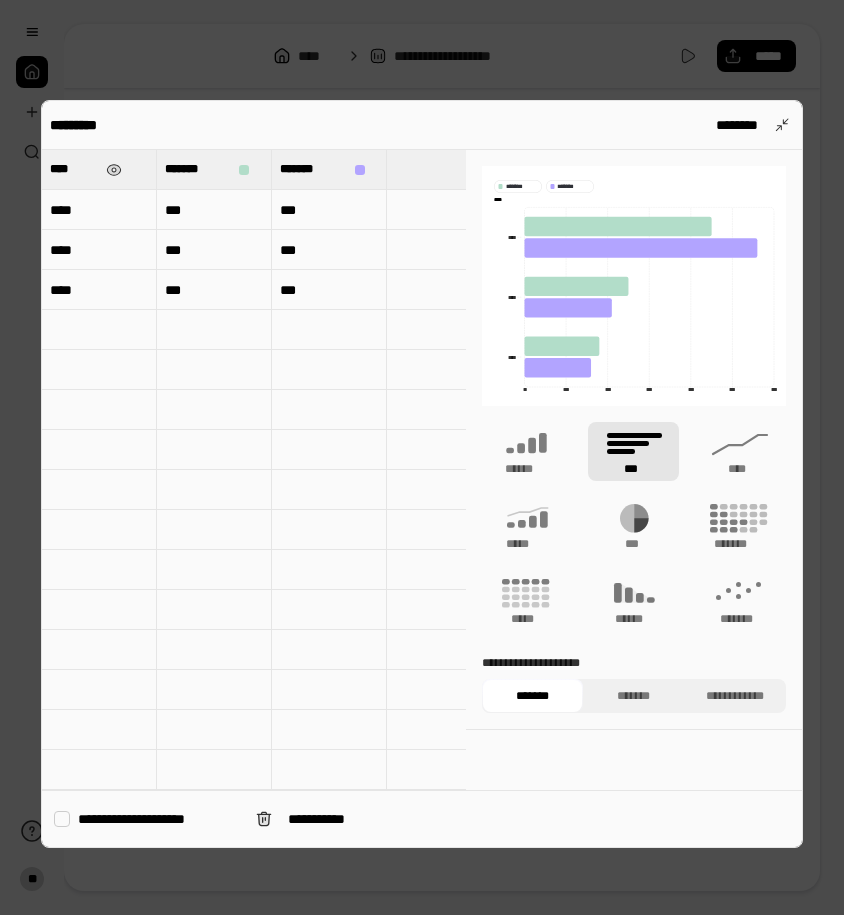 click on "****" at bounding box center (74, 169) 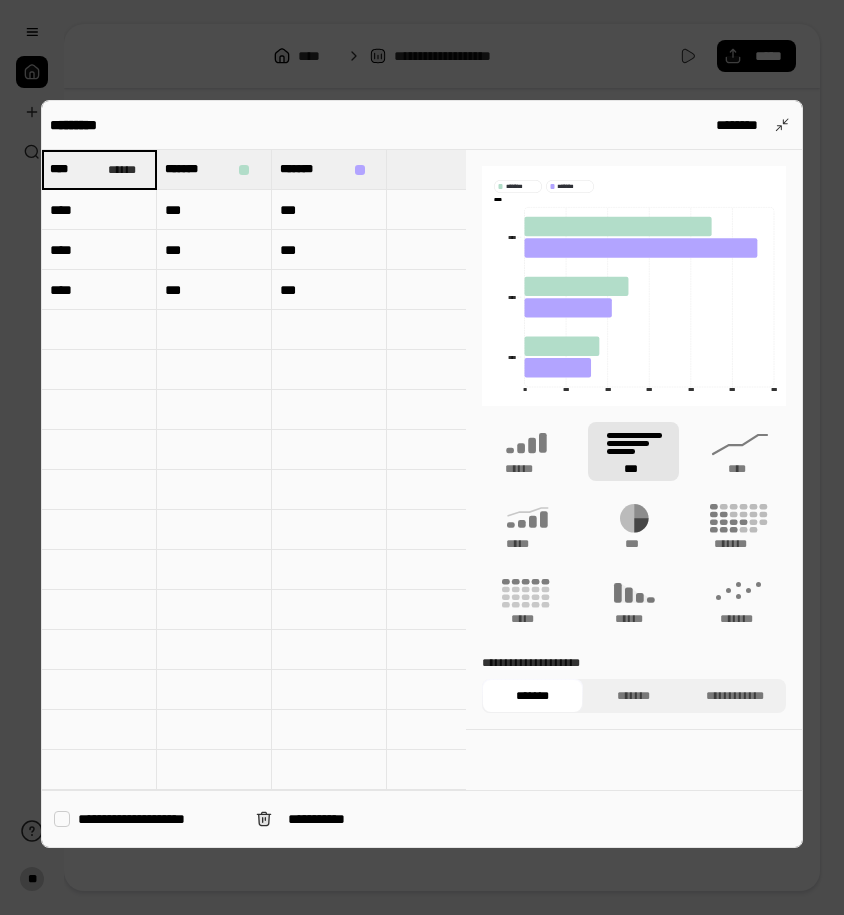 click on "****" at bounding box center (99, 210) 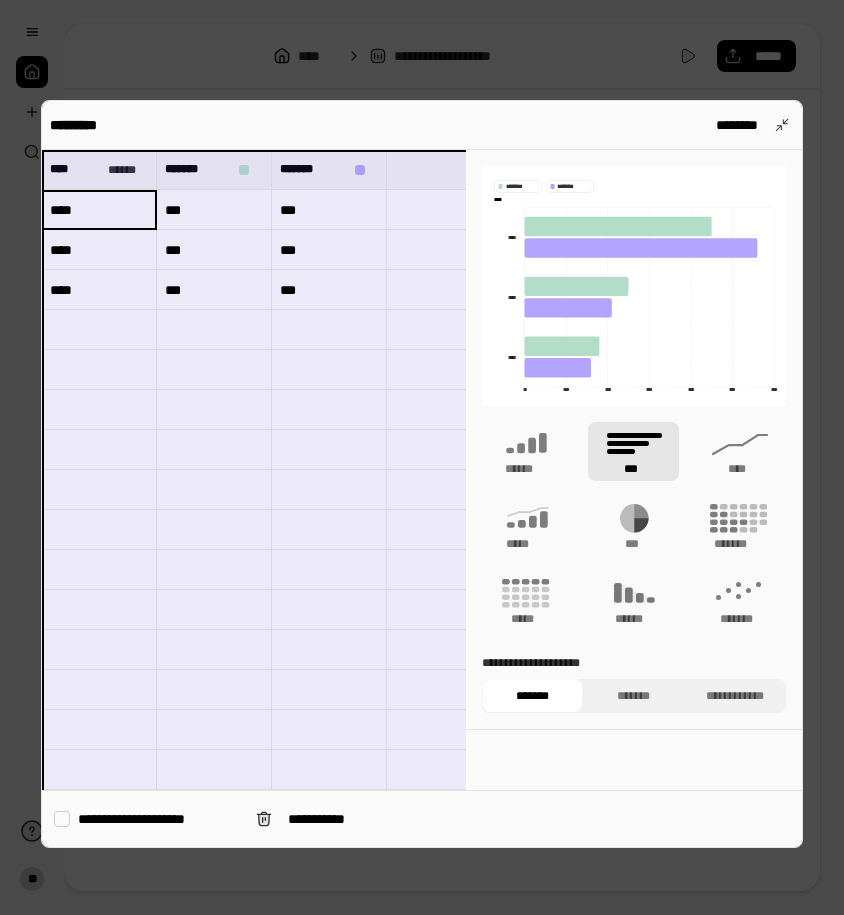 type on "**" 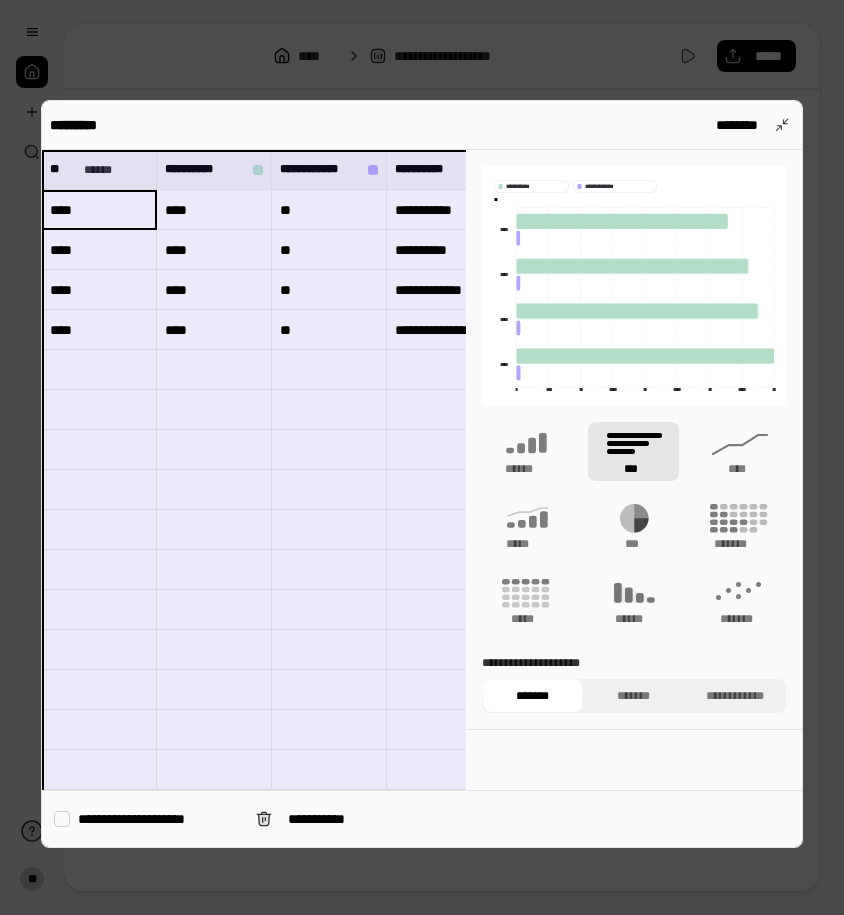 click at bounding box center (214, 410) 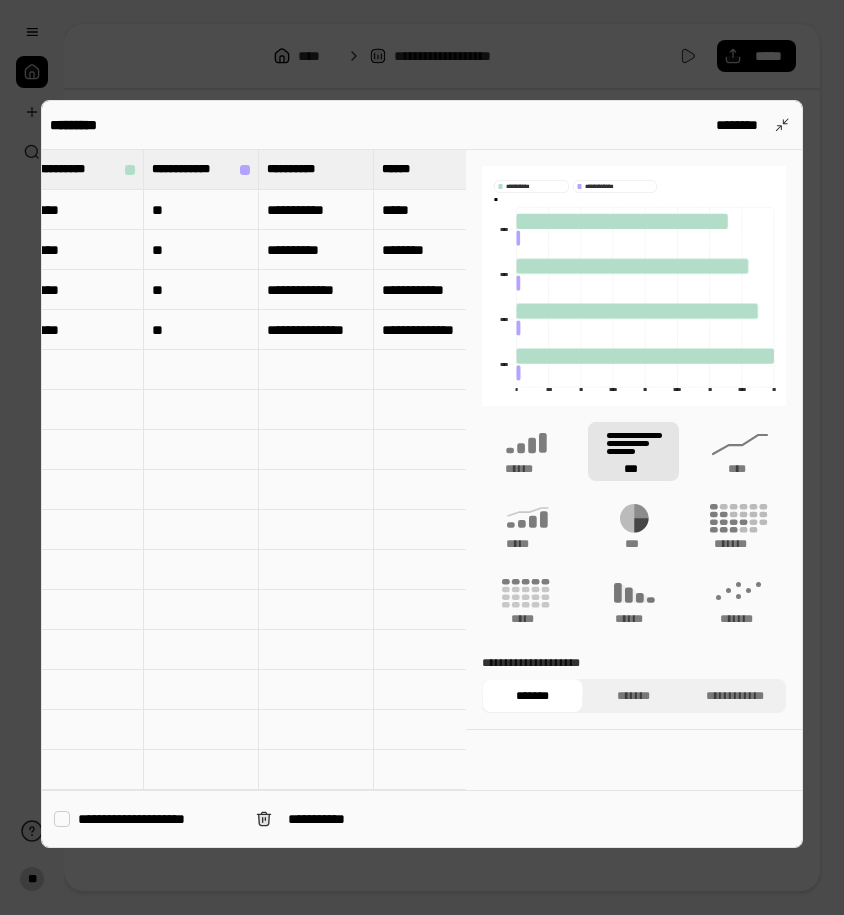 scroll, scrollTop: 0, scrollLeft: 0, axis: both 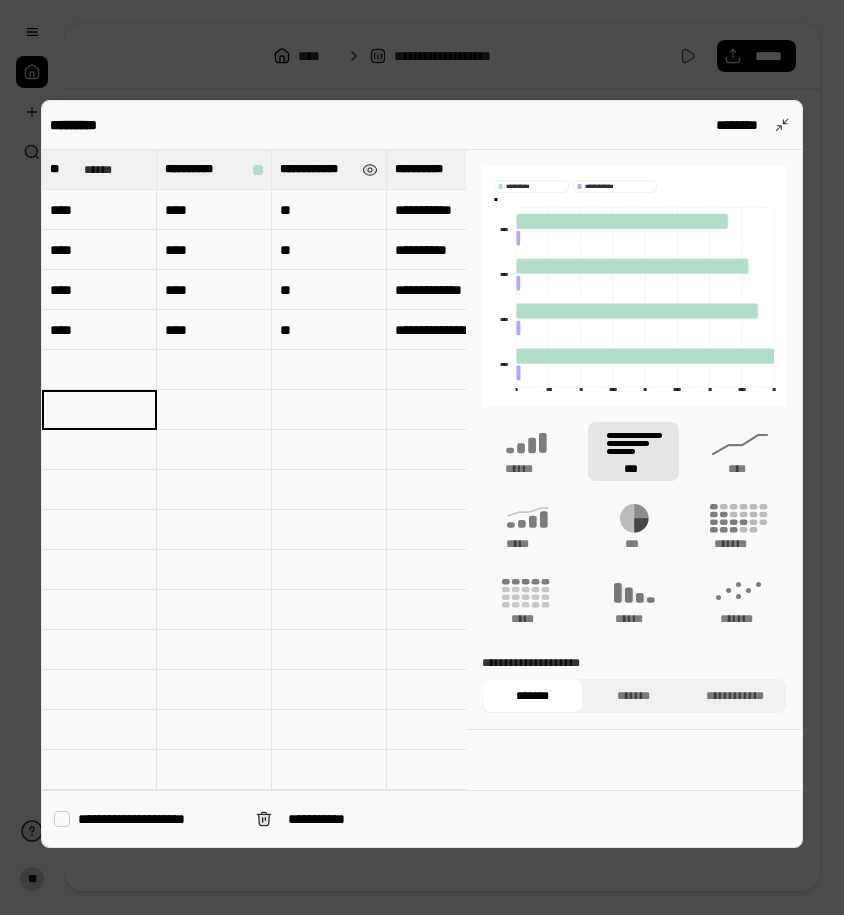 click on "**********" at bounding box center [317, 169] 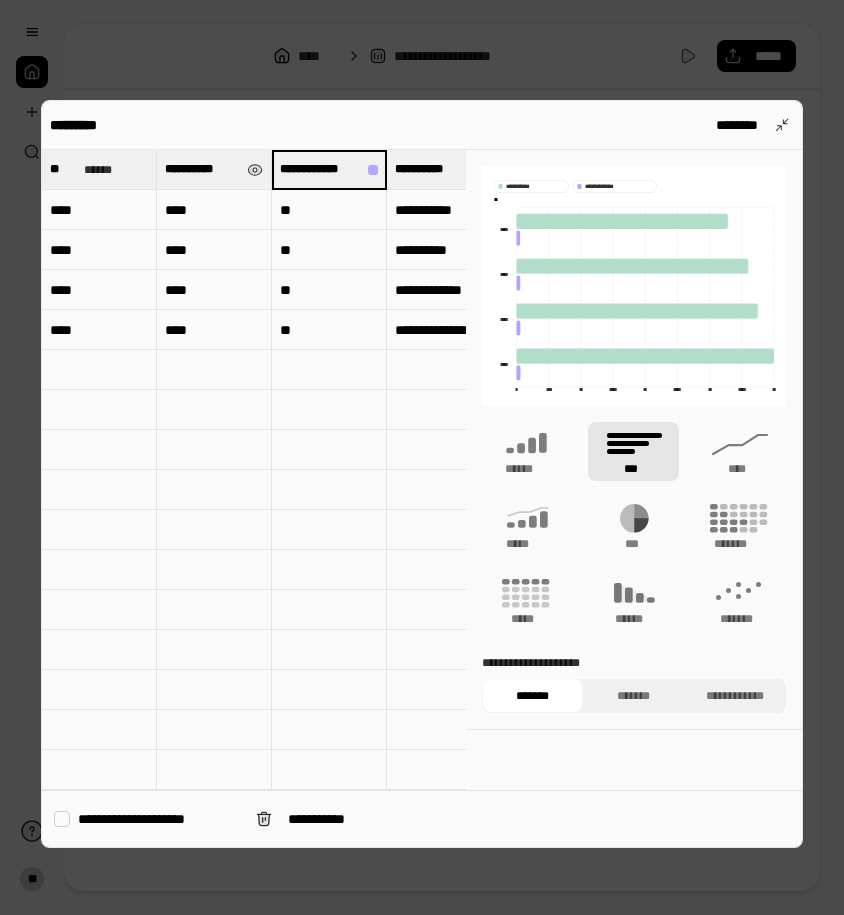 click on "**********" at bounding box center [214, 169] 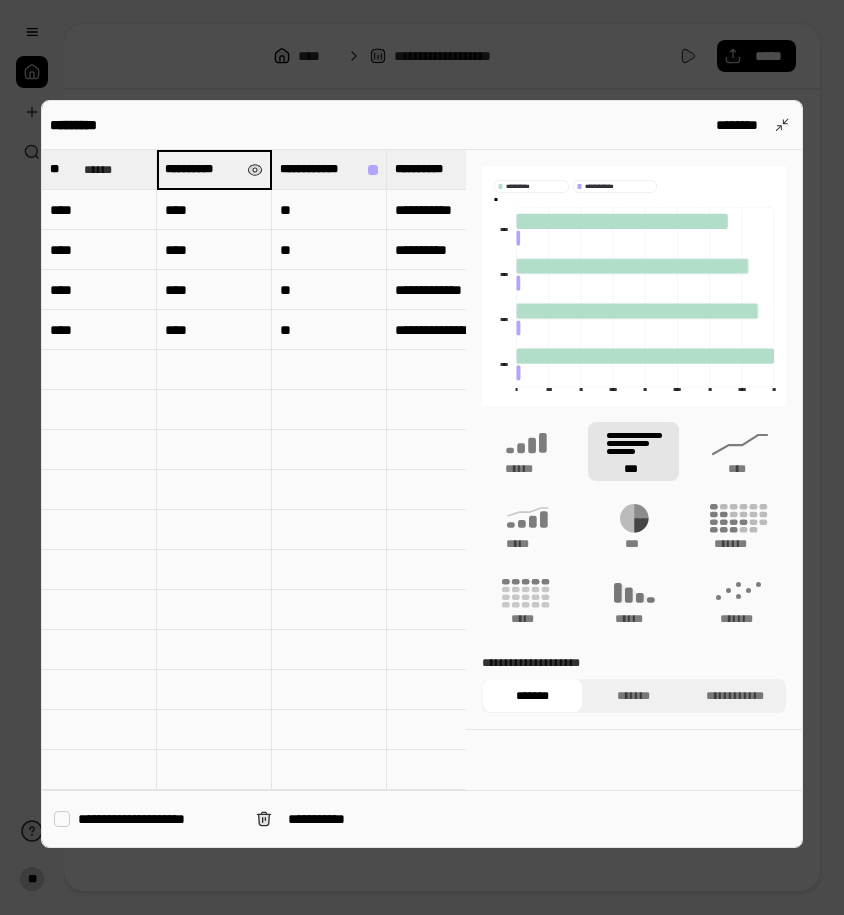 scroll, scrollTop: 0, scrollLeft: 22, axis: horizontal 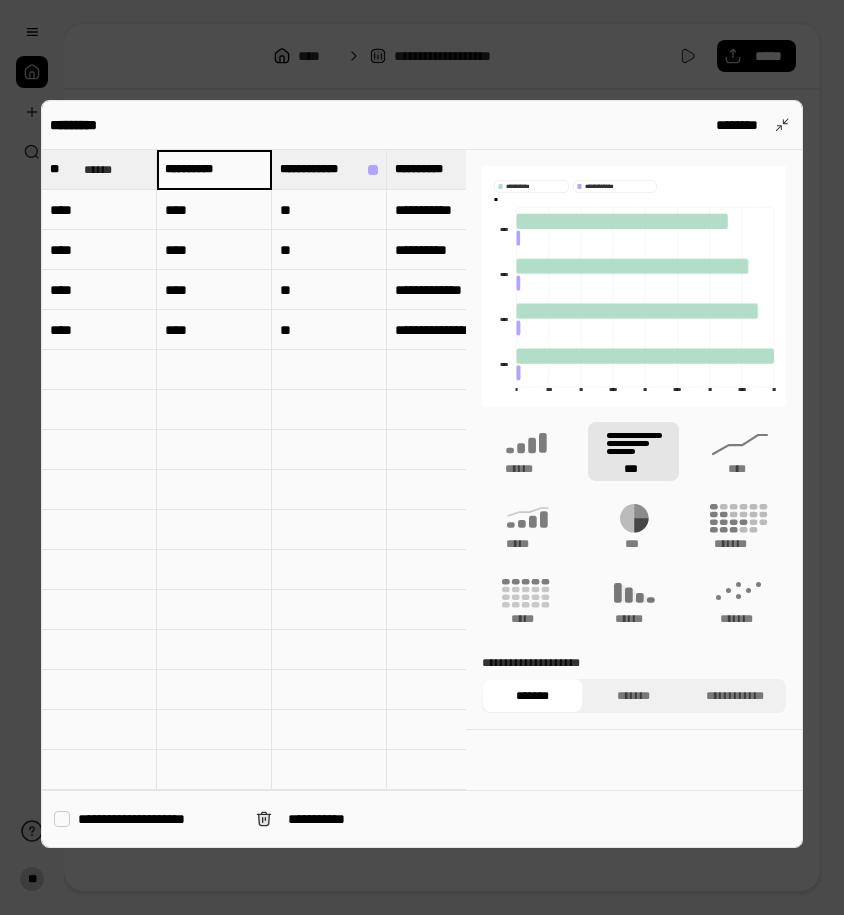 click on "**********" at bounding box center [214, 169] 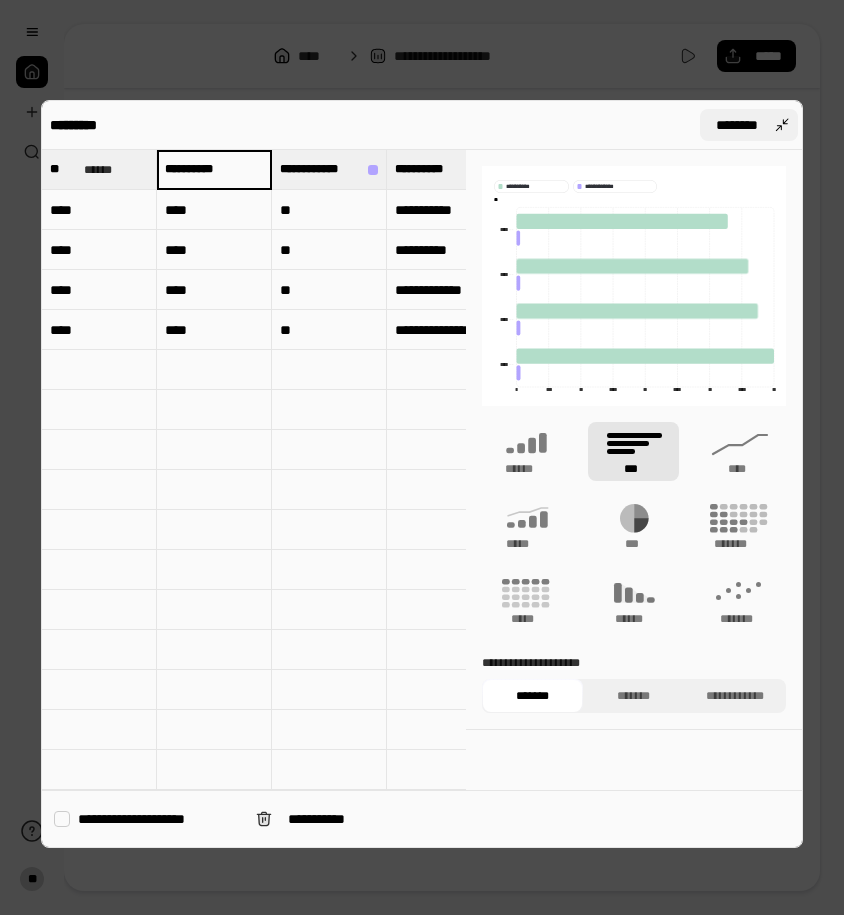 click on "********" at bounding box center (737, 125) 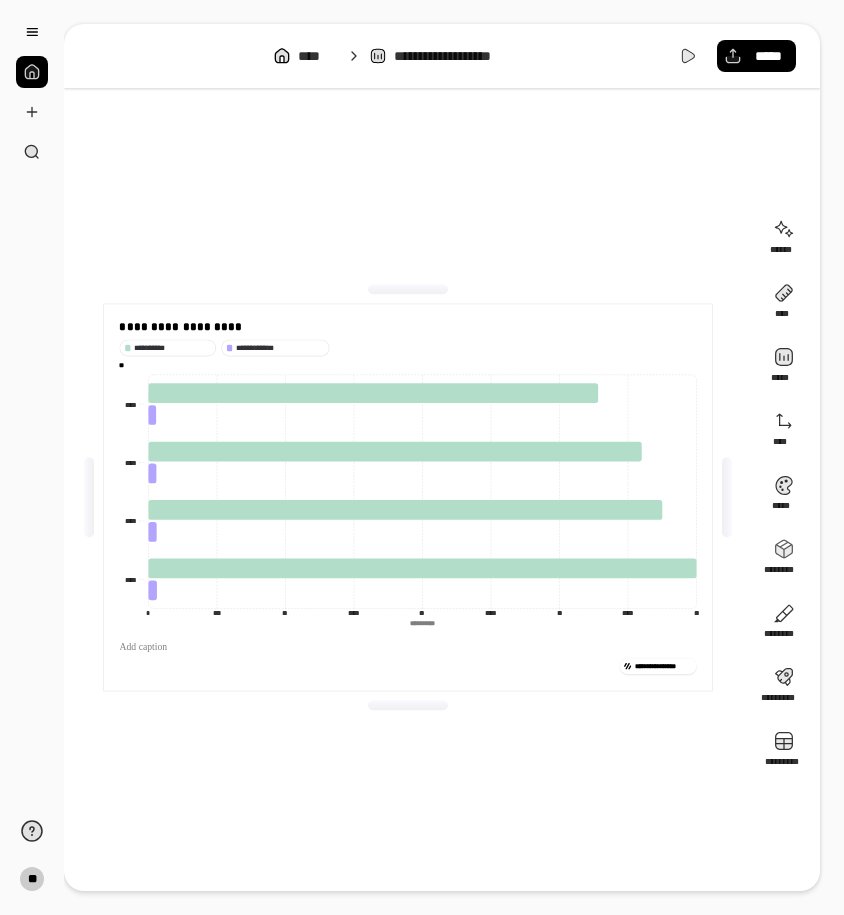 scroll, scrollTop: 0, scrollLeft: 0, axis: both 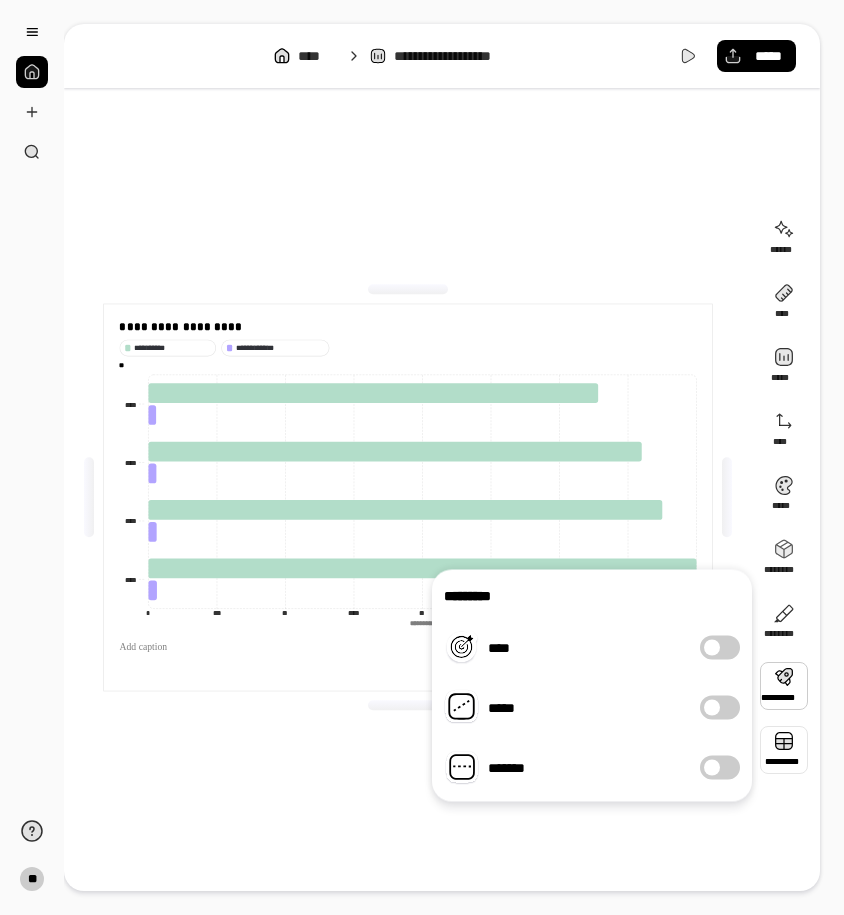 click at bounding box center [784, 750] 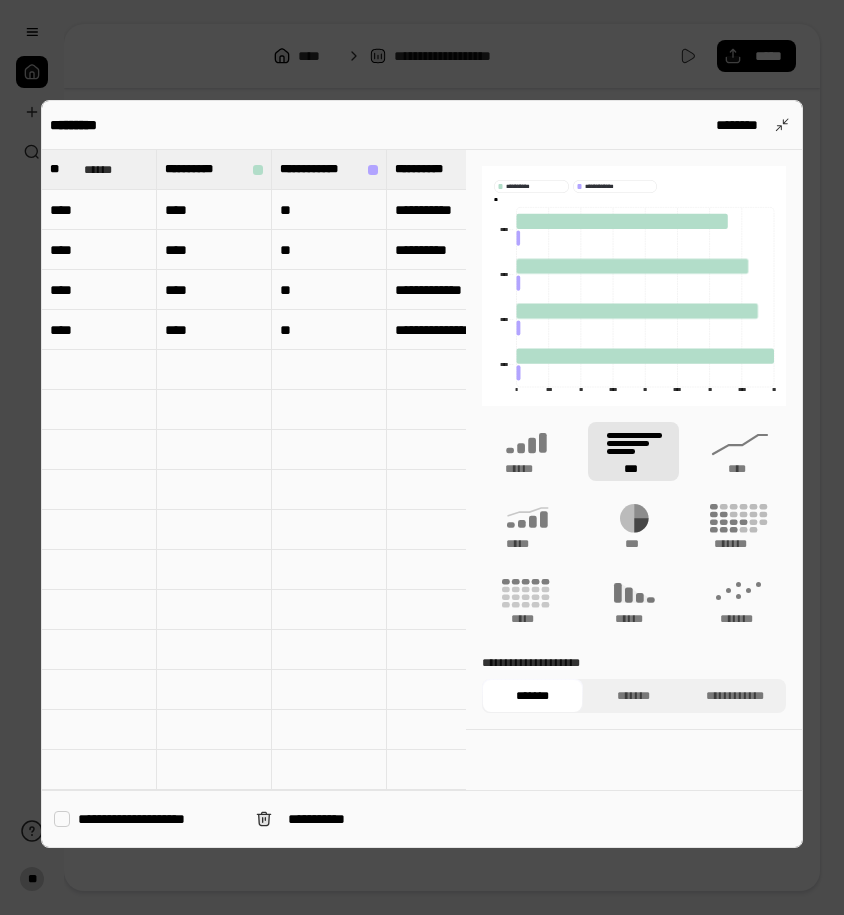 scroll, scrollTop: 0, scrollLeft: 19, axis: horizontal 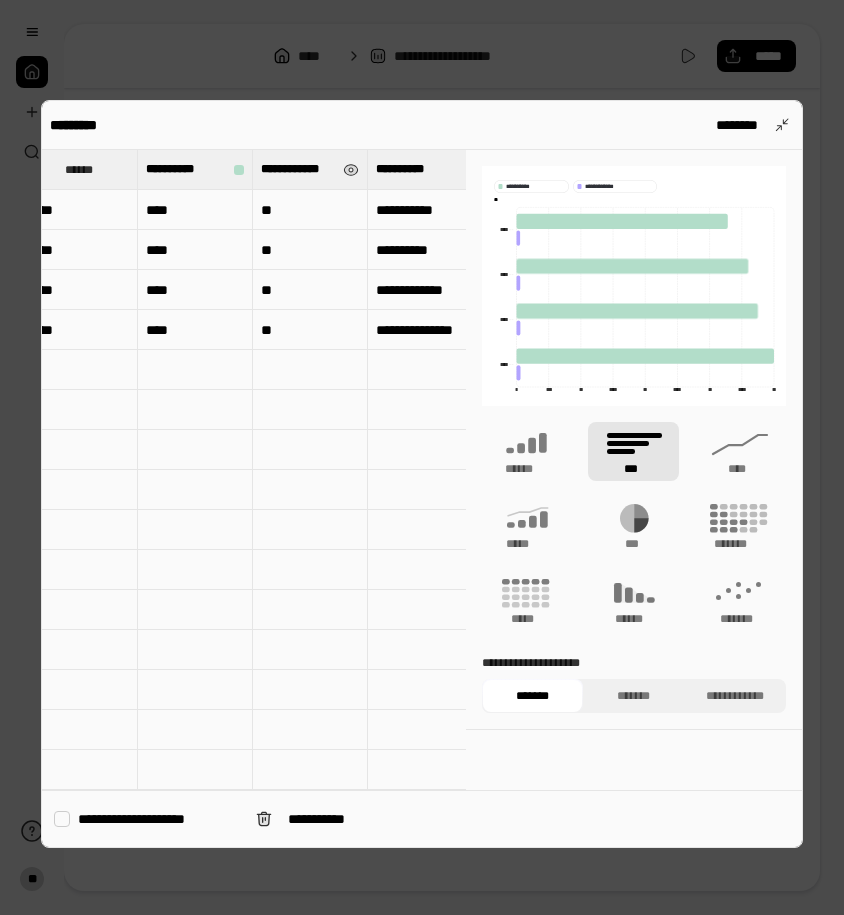 click on "**********" at bounding box center [298, 169] 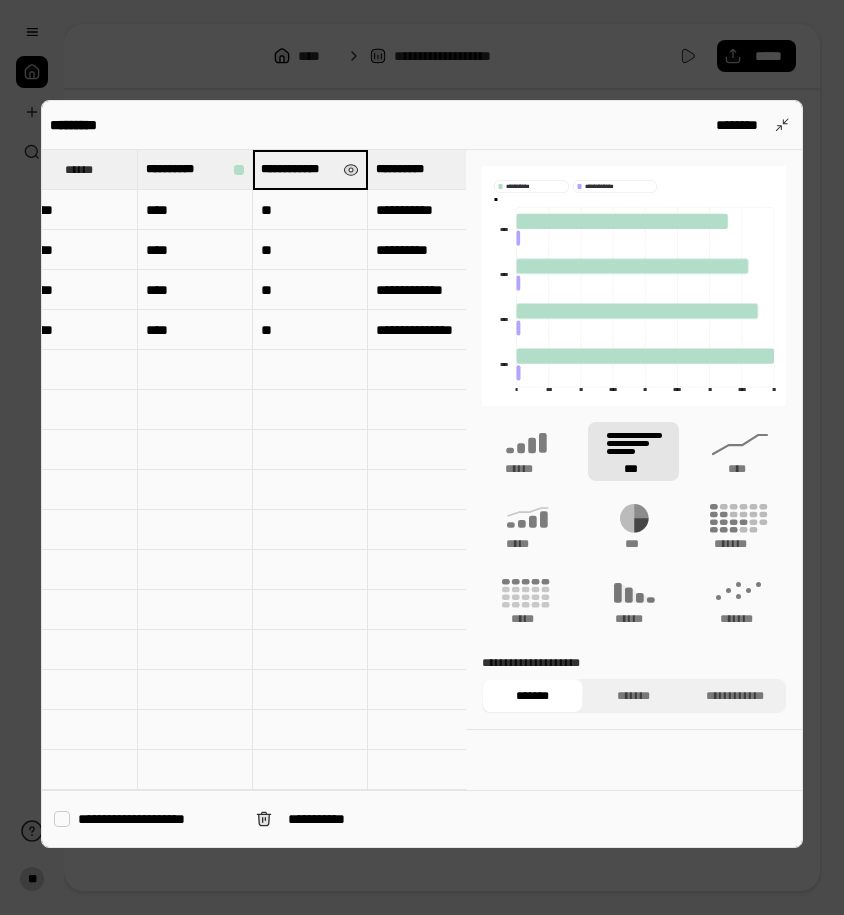 scroll, scrollTop: 0, scrollLeft: 36, axis: horizontal 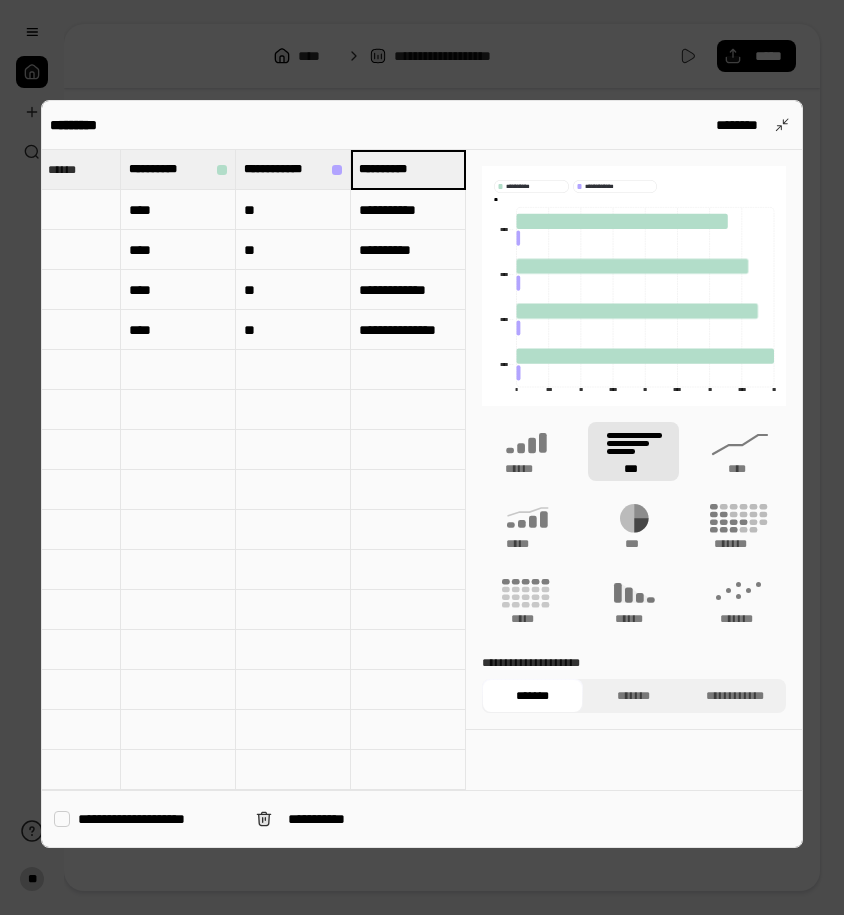 click on "**********" at bounding box center [293, 169] 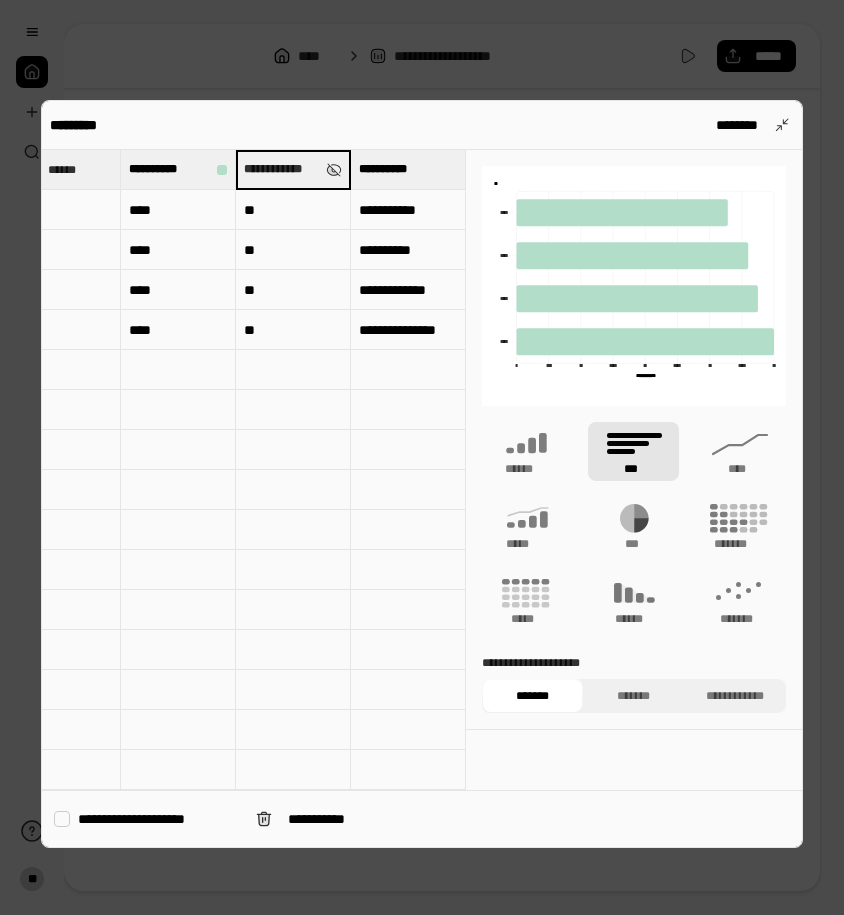 type on "**********" 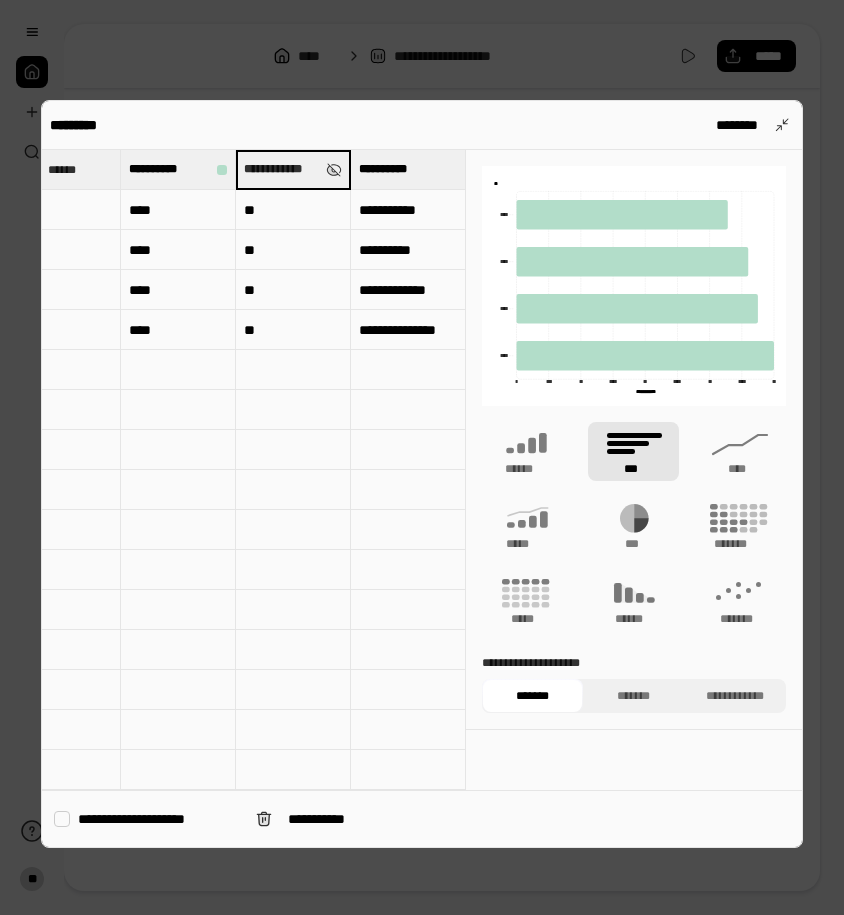 type 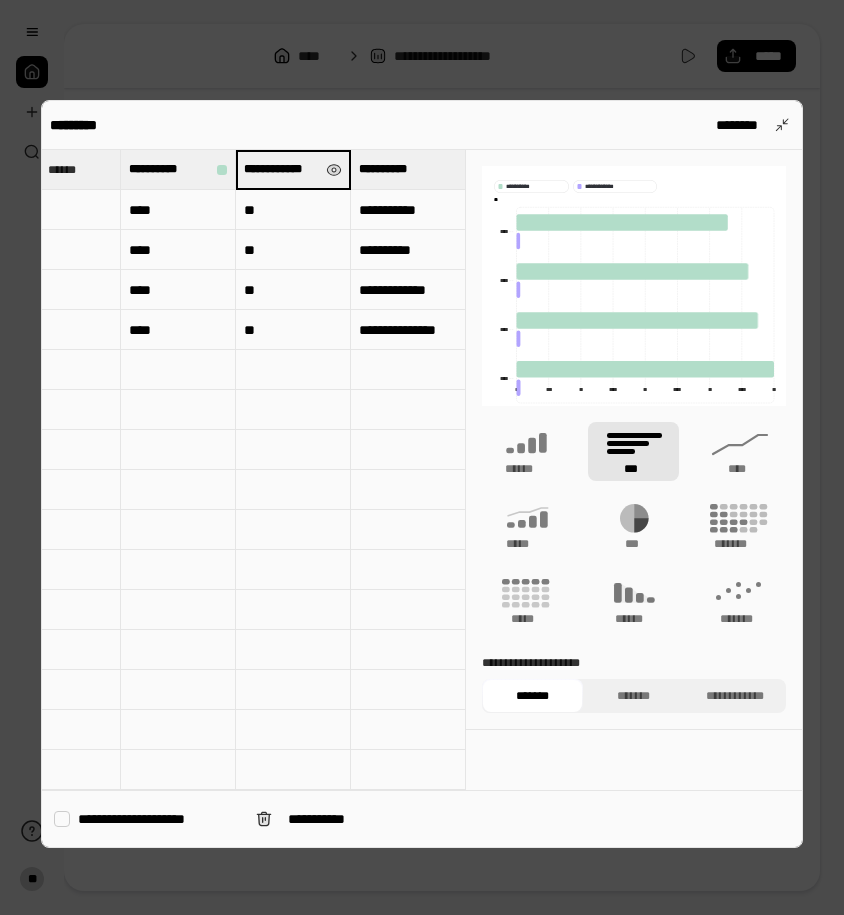 click at bounding box center (334, 170) 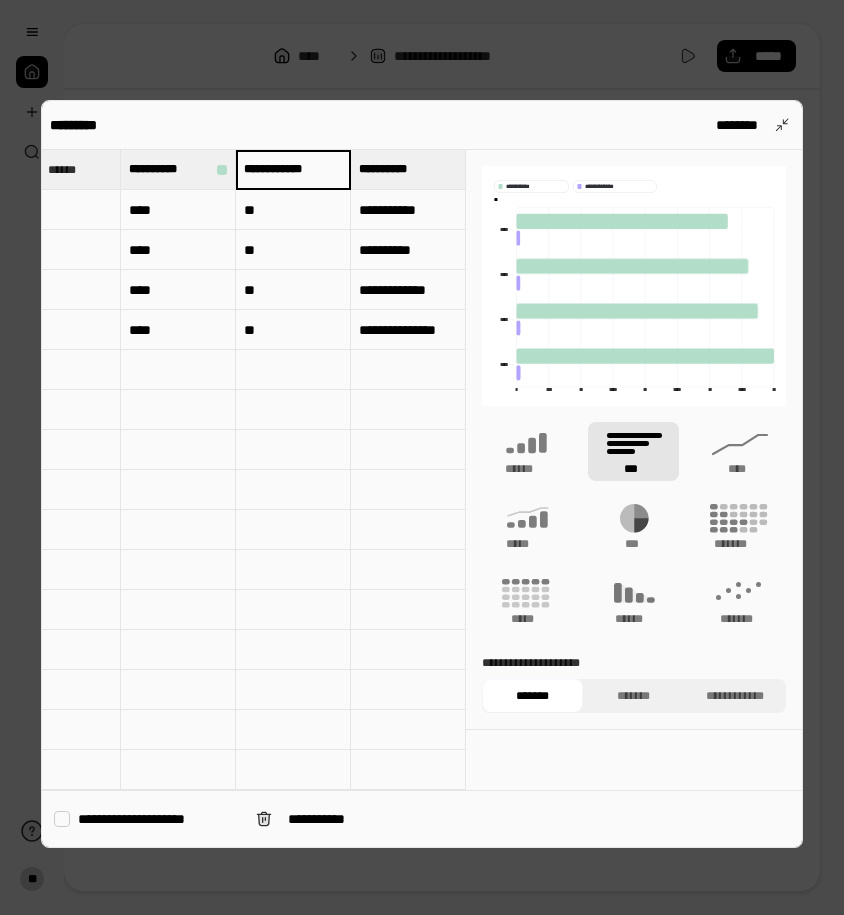 scroll, scrollTop: 0, scrollLeft: 40, axis: horizontal 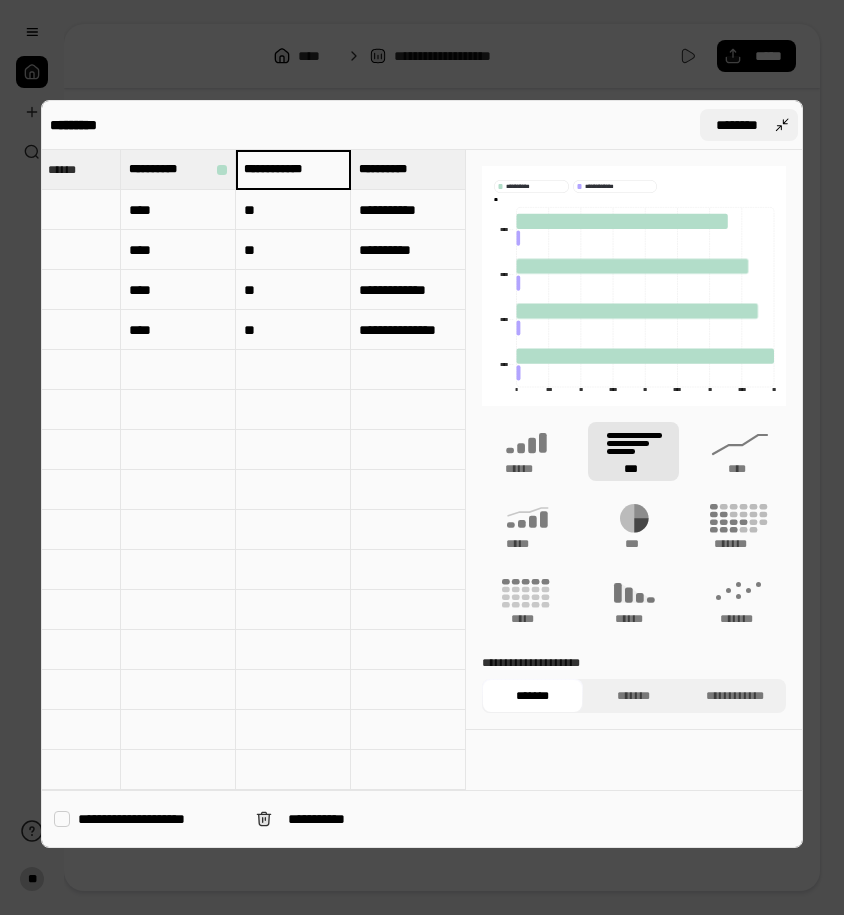 click on "********" at bounding box center [749, 125] 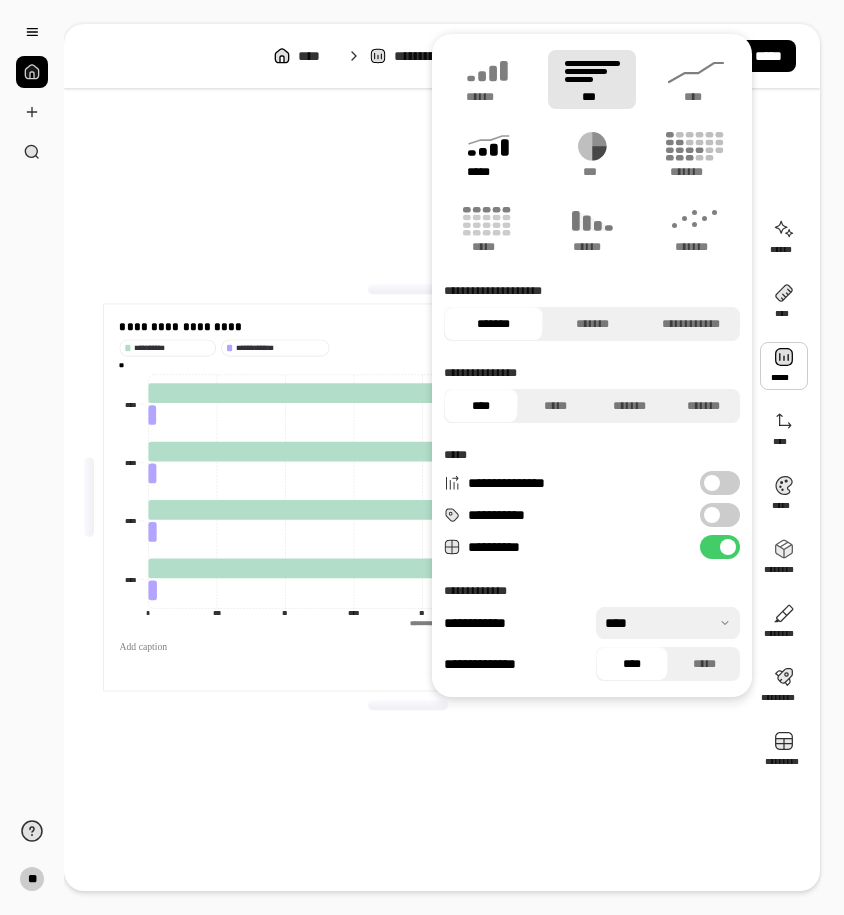 click 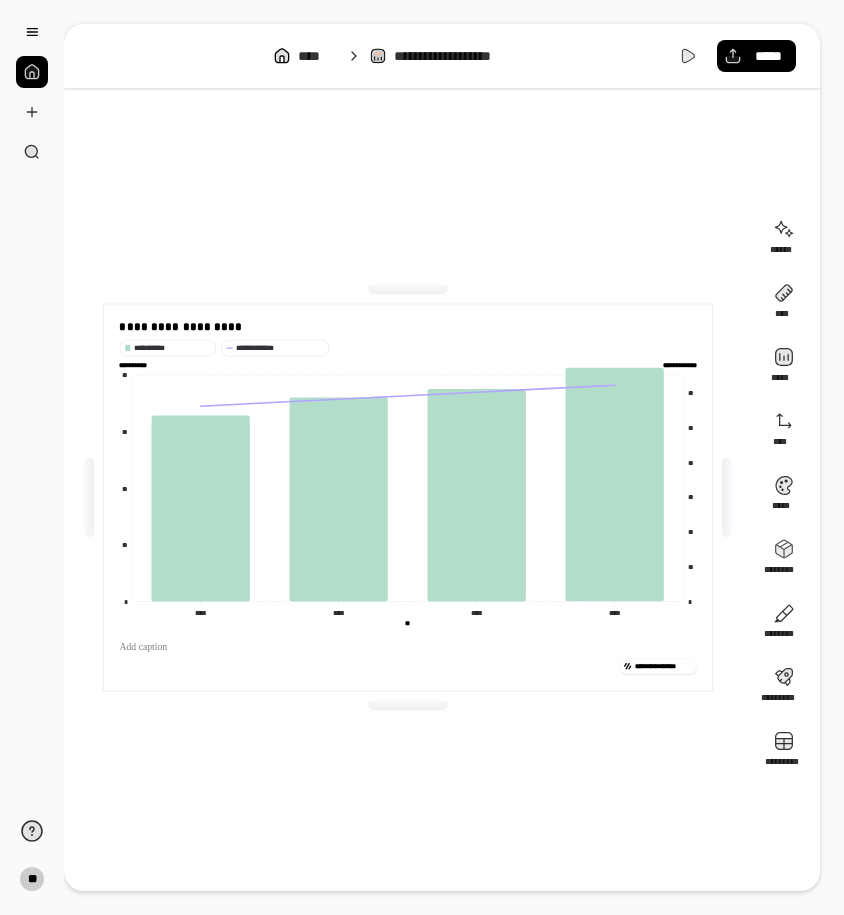 click on "**********" at bounding box center [408, 497] 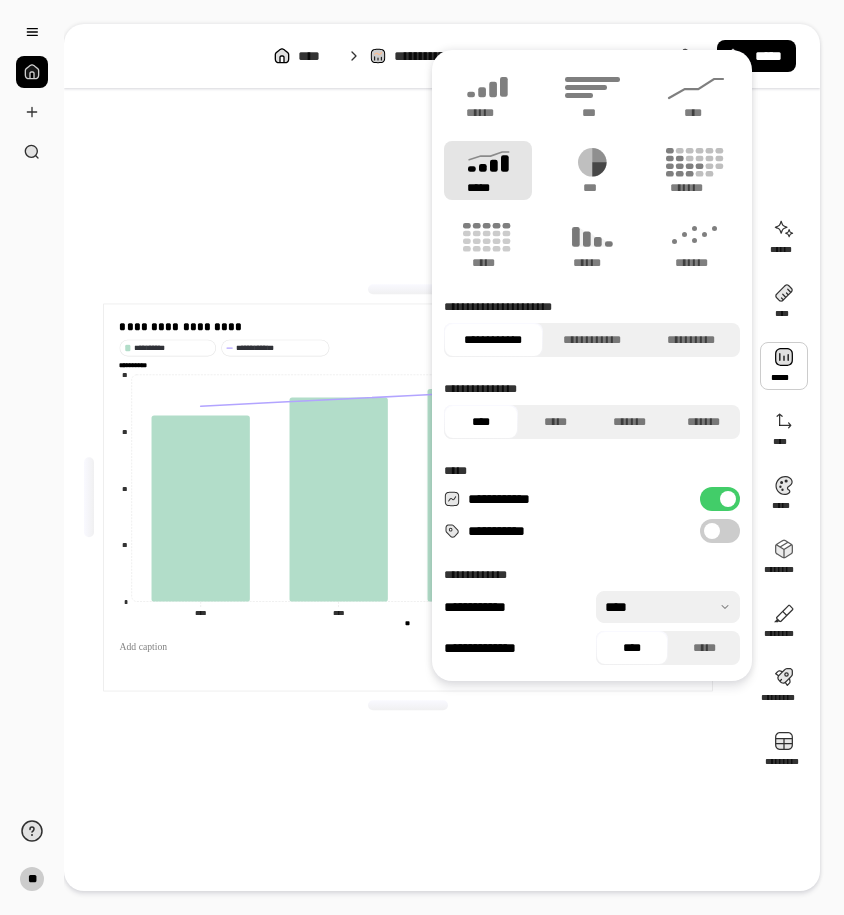 click on "**********" at bounding box center (408, 497) 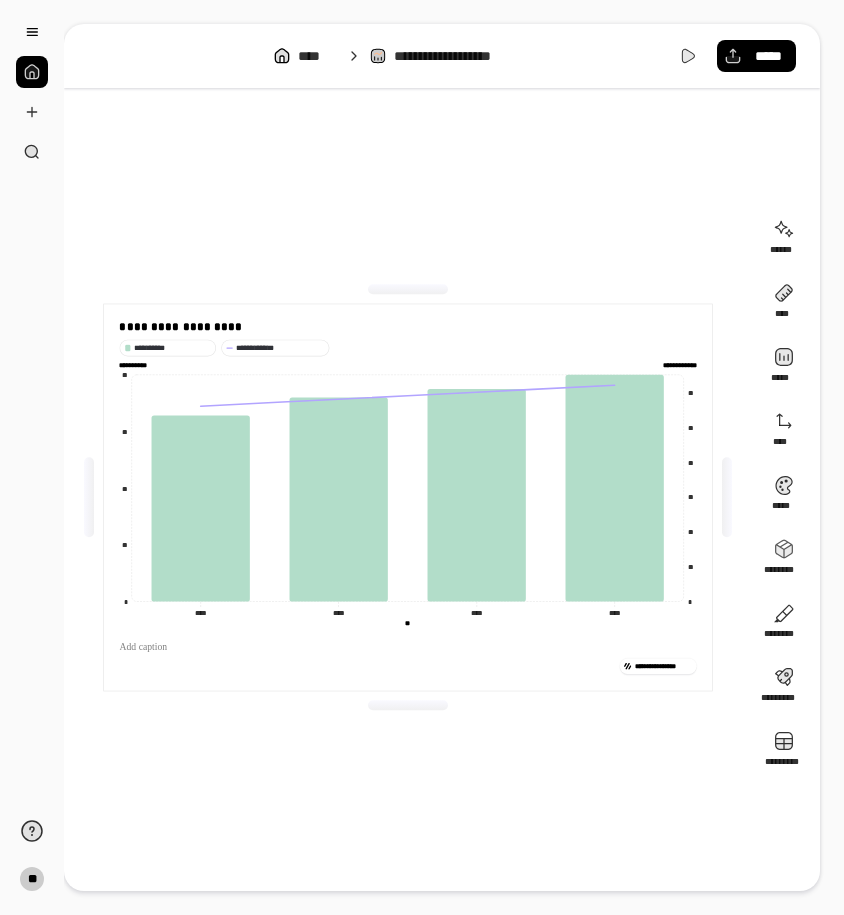 click on "**********" at bounding box center (408, 497) 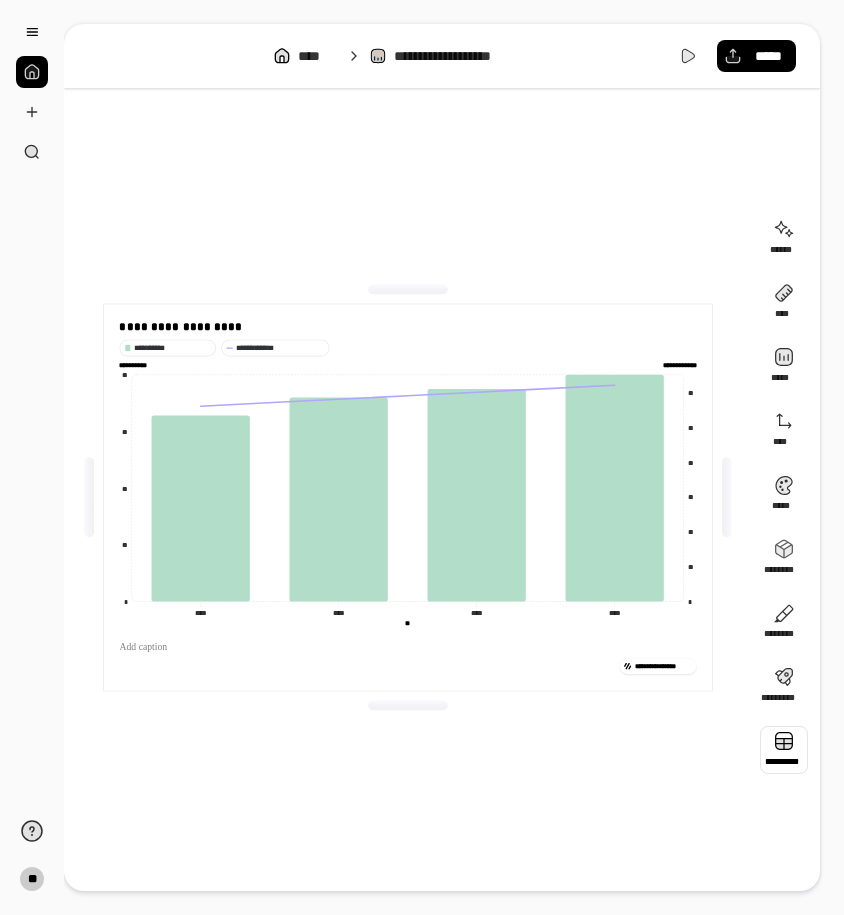 click at bounding box center [784, 750] 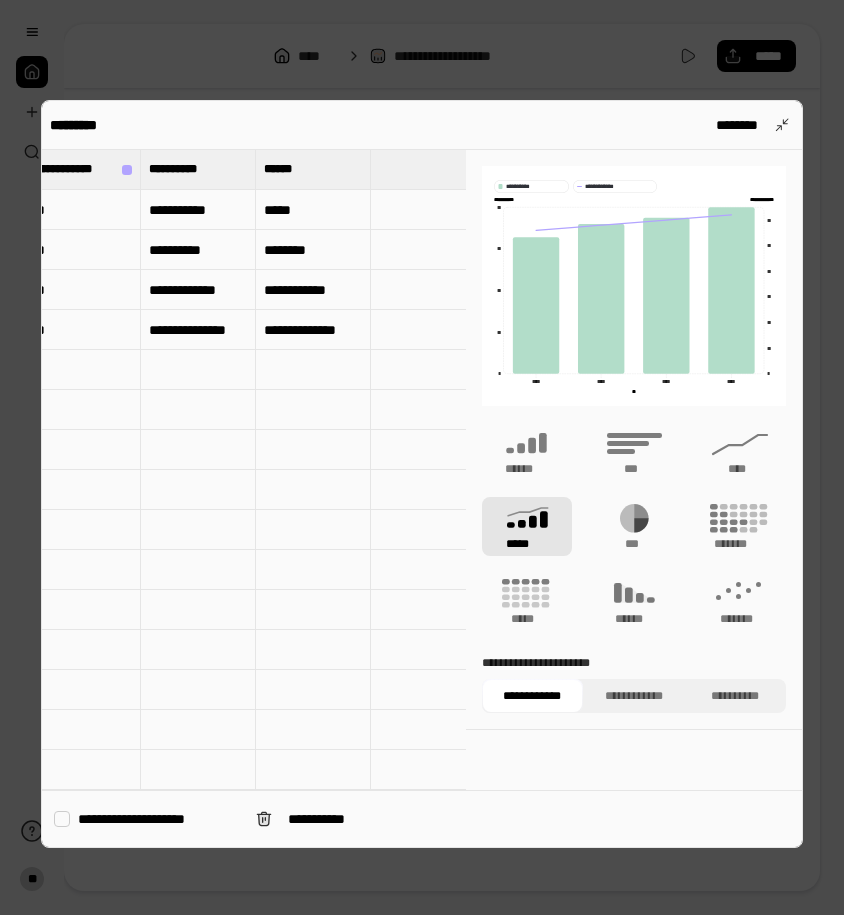scroll, scrollTop: 0, scrollLeft: 270, axis: horizontal 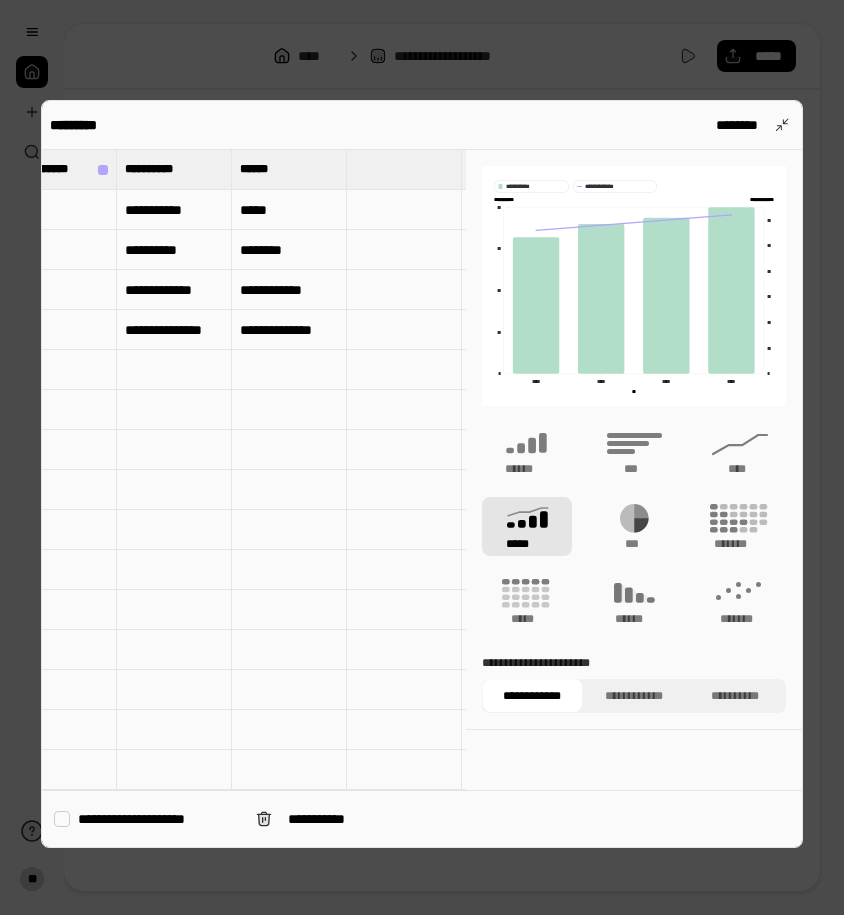 click at bounding box center [404, 169] 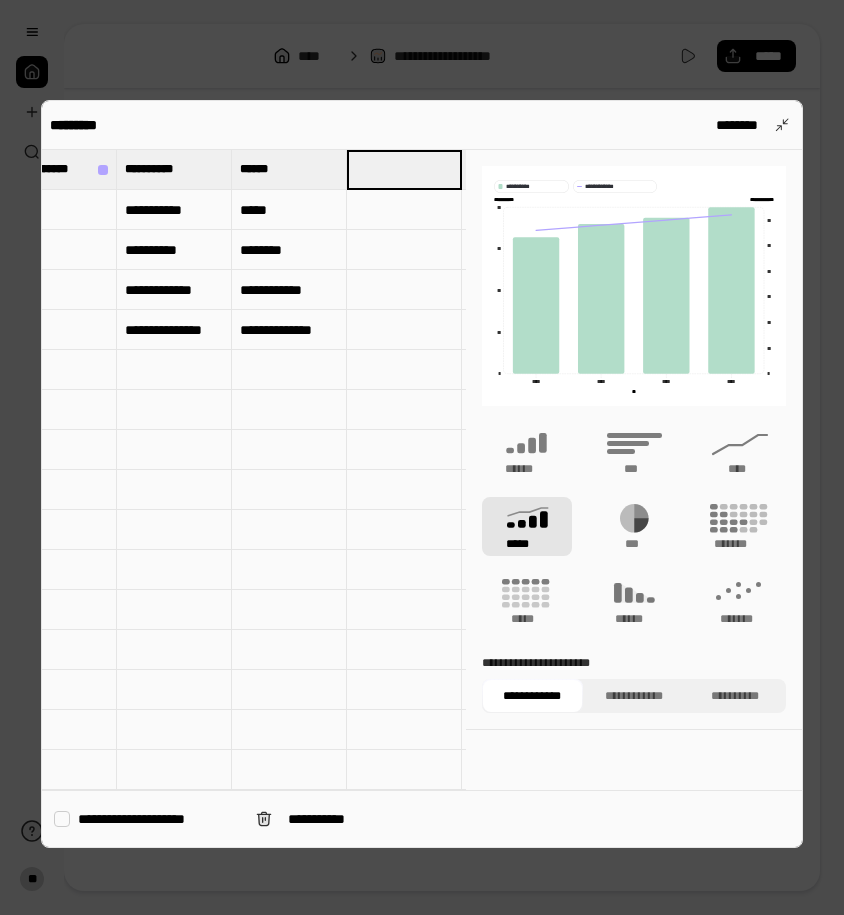 click at bounding box center [404, 169] 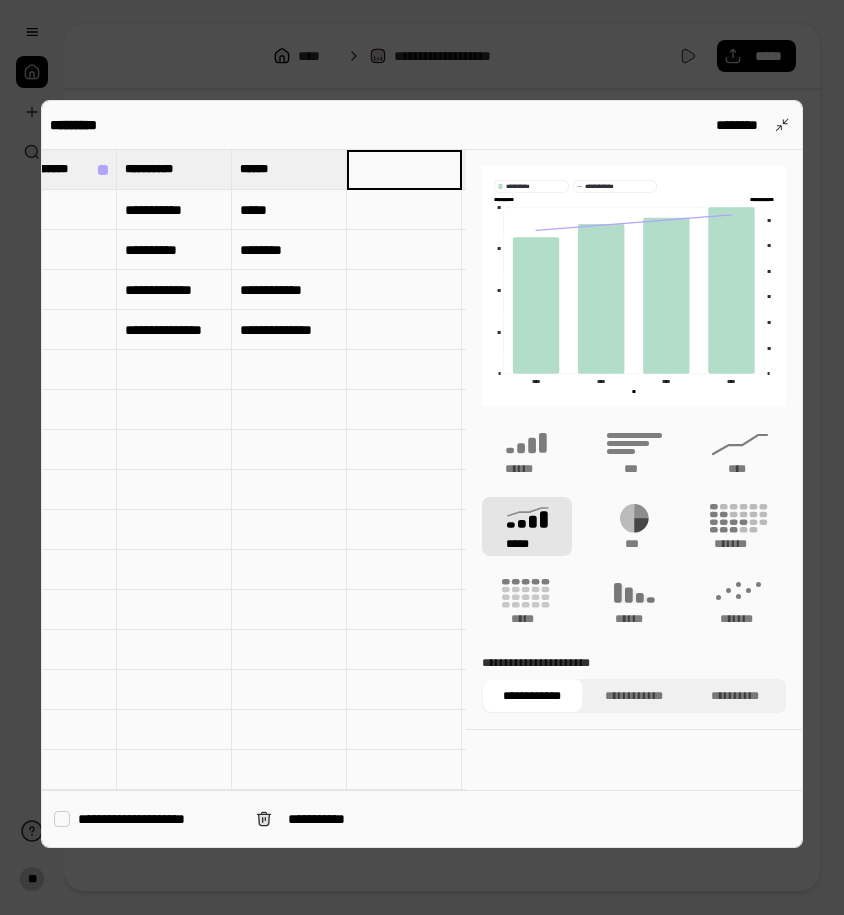 paste on "***" 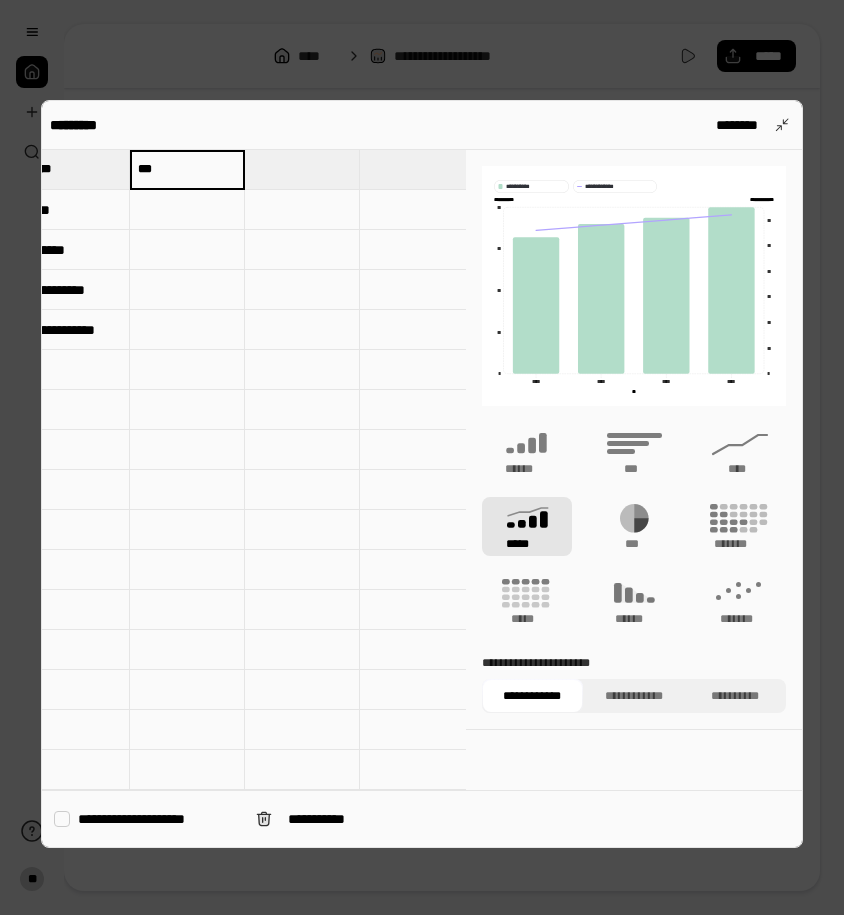 scroll, scrollTop: 0, scrollLeft: 433, axis: horizontal 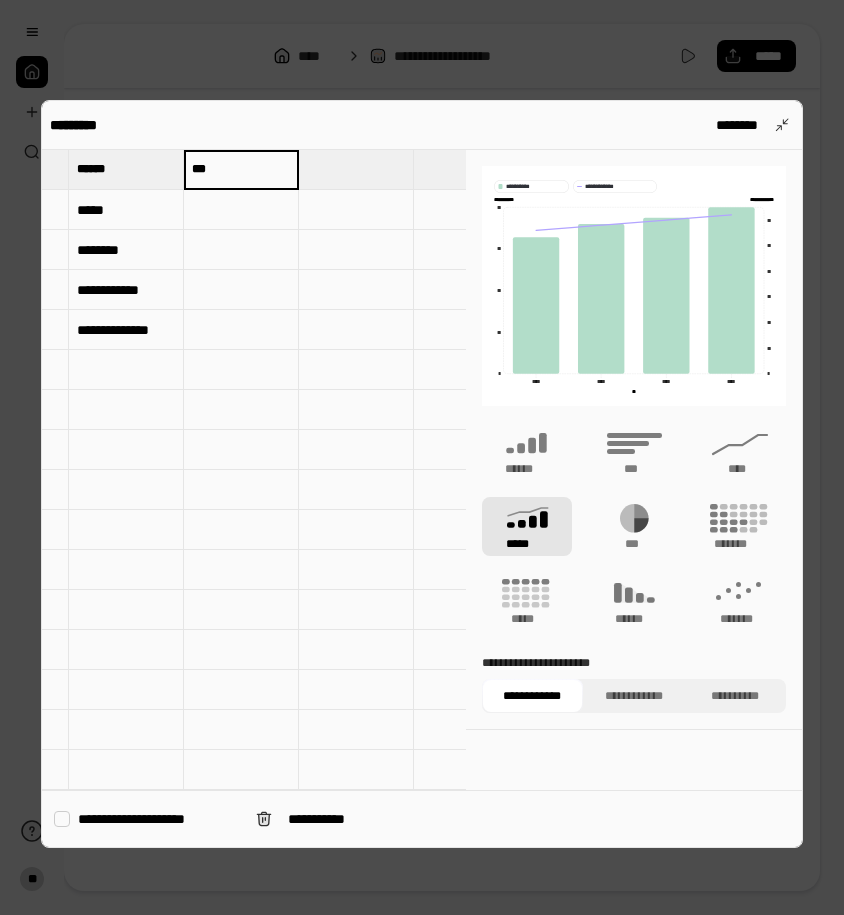 click at bounding box center [241, 250] 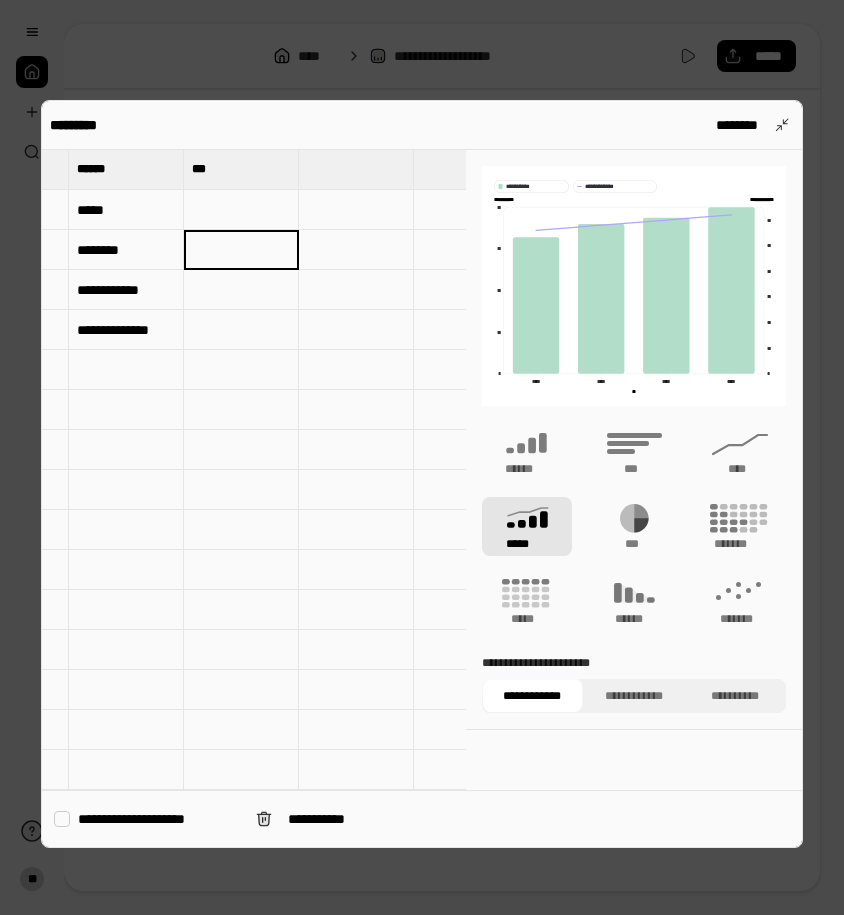 paste on "*******" 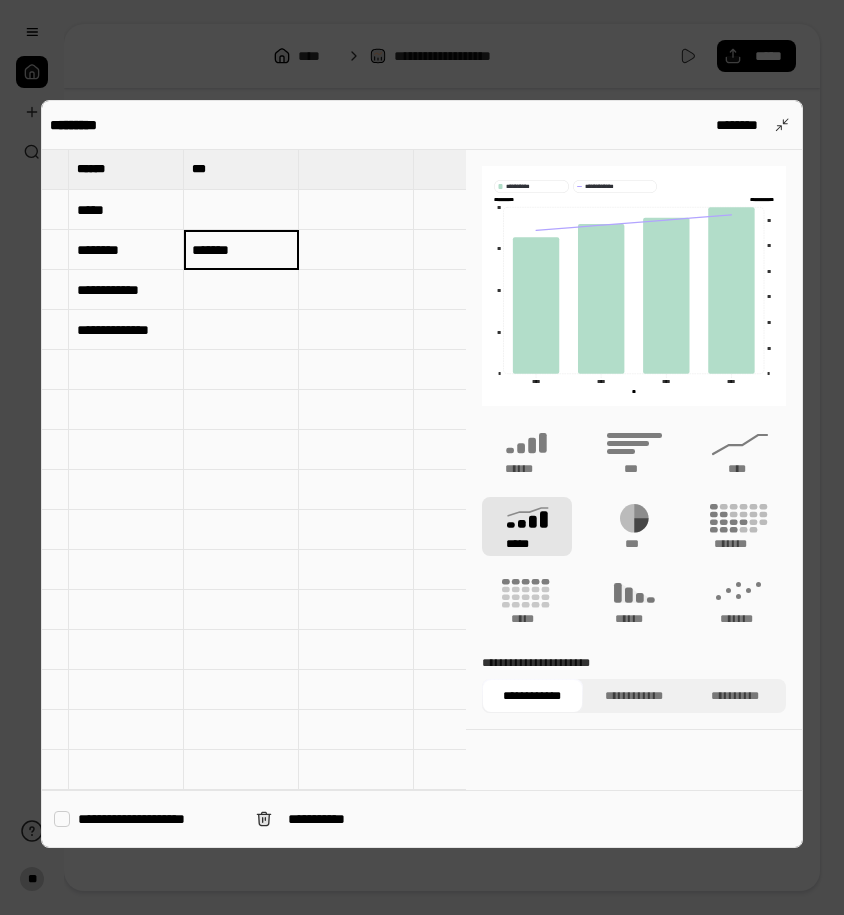 click at bounding box center (241, 290) 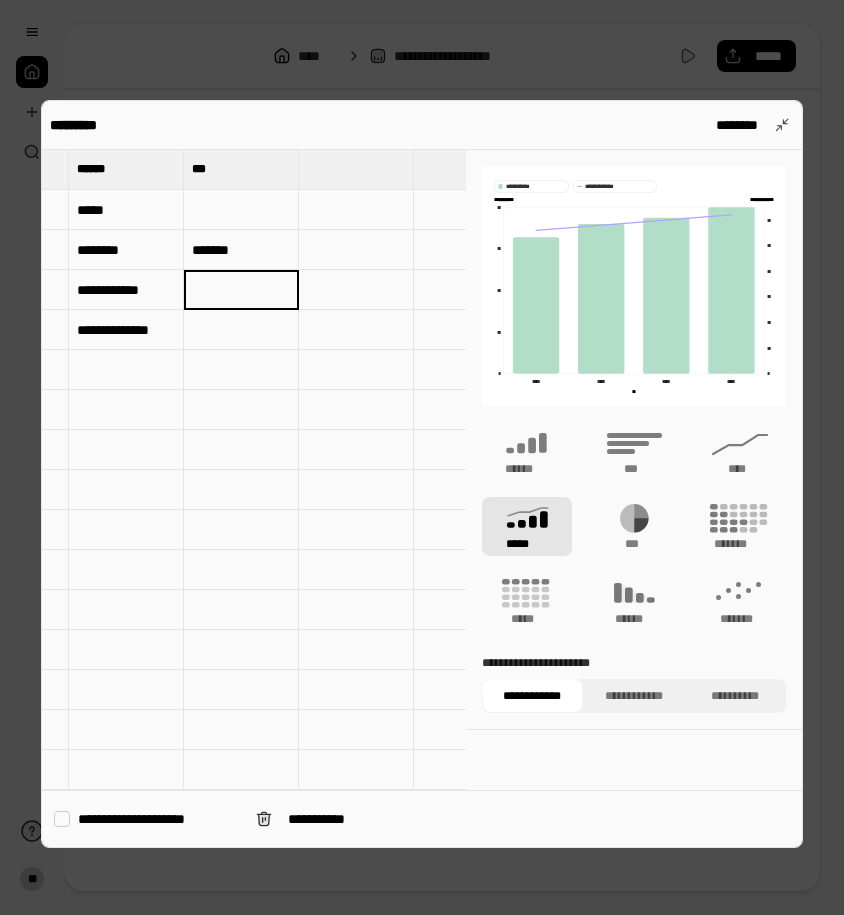 paste on "******" 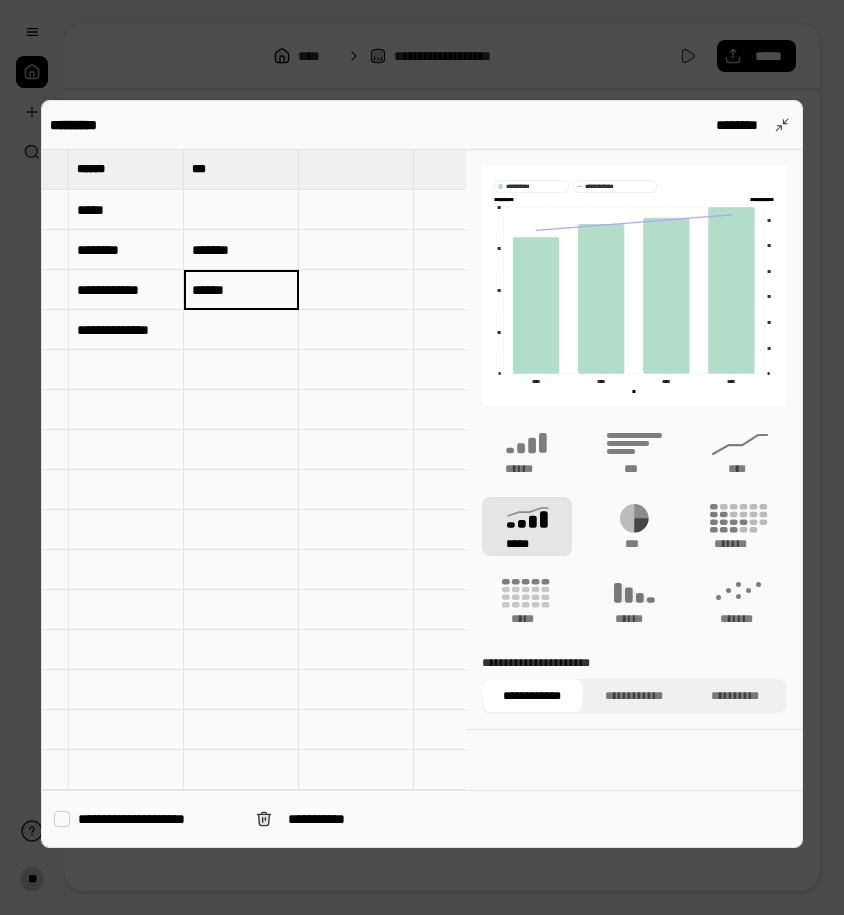 type on "******" 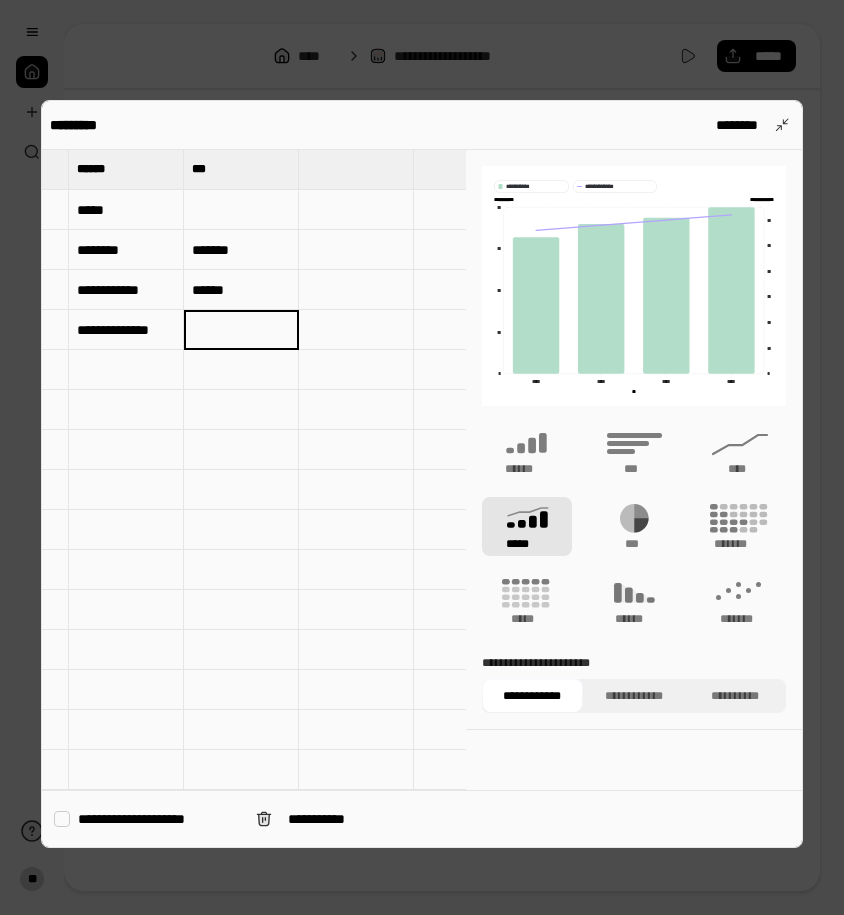 paste on "******" 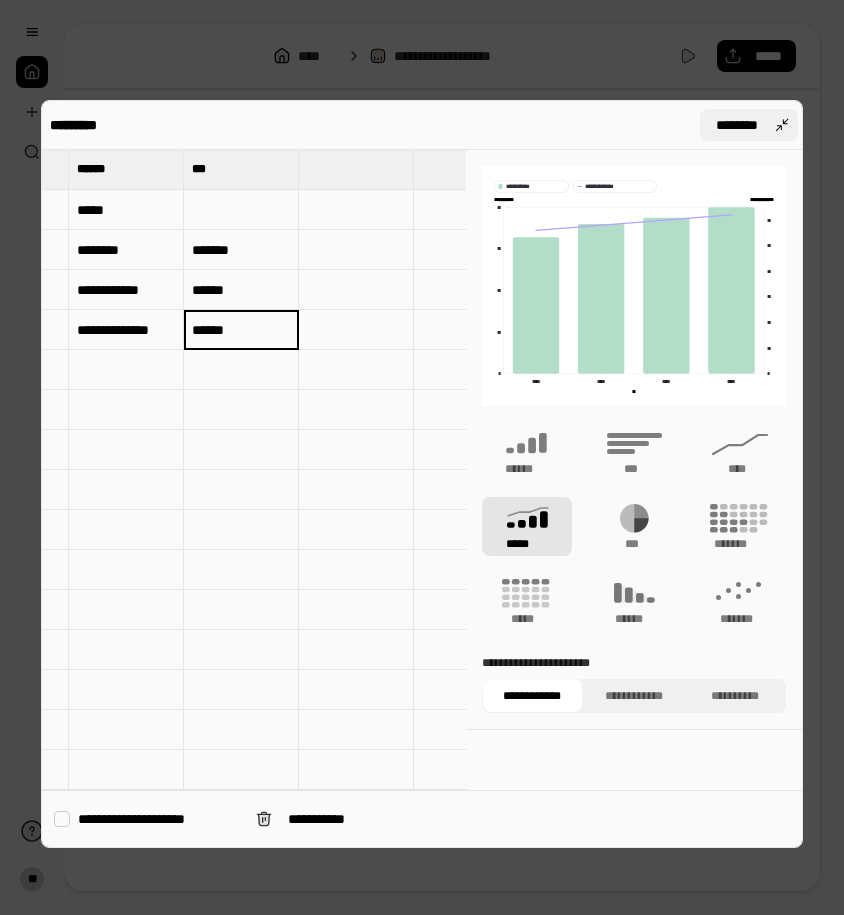 click on "********" at bounding box center [737, 125] 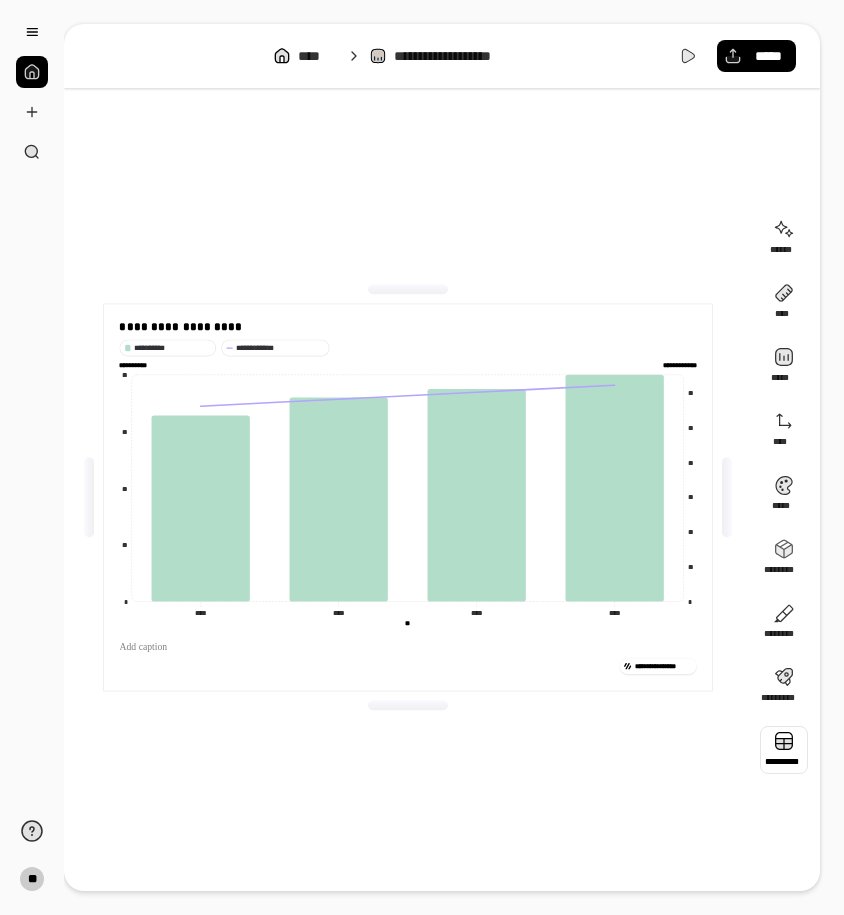 click at bounding box center (408, 289) 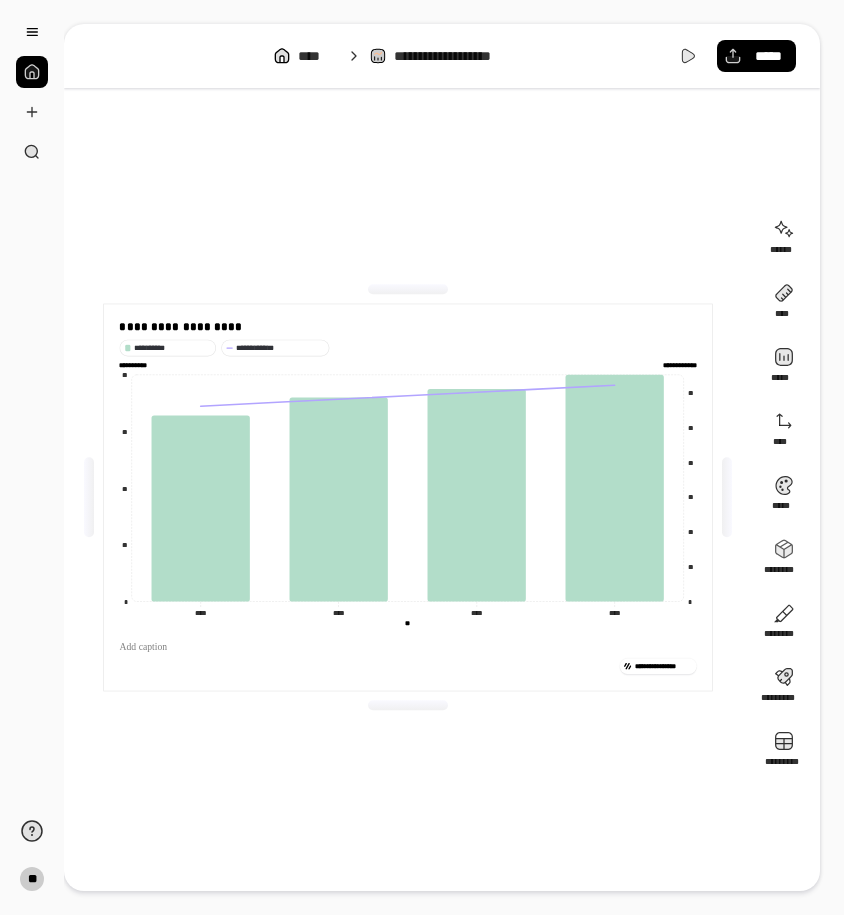 click on "**********" at bounding box center (408, 497) 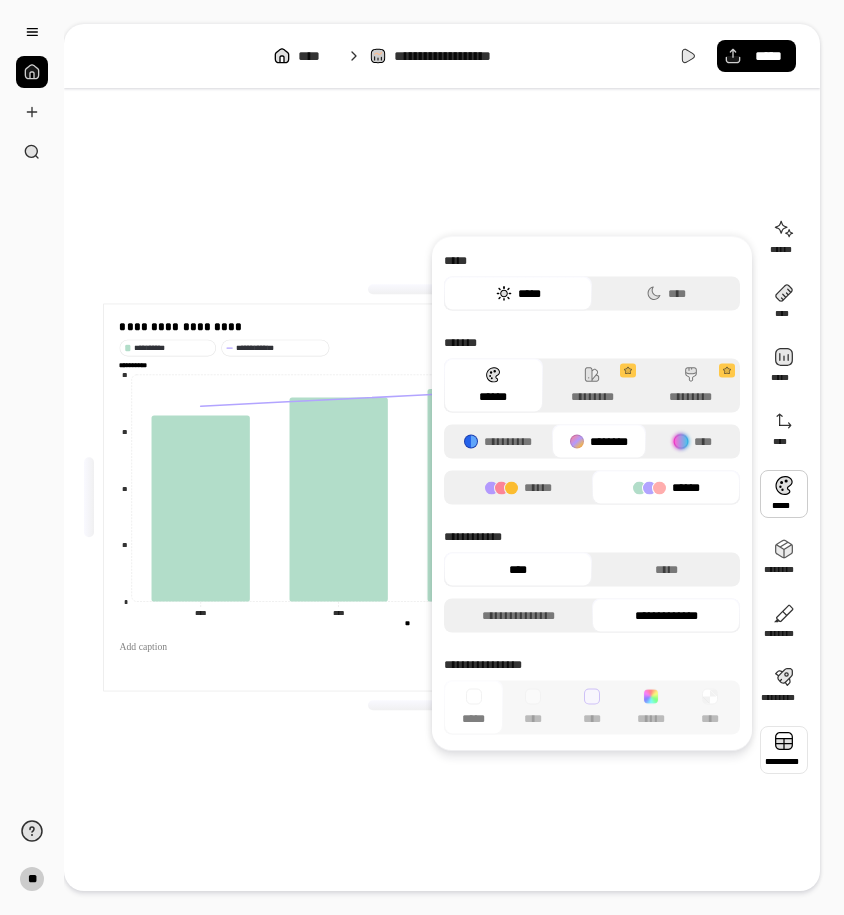 click at bounding box center [784, 750] 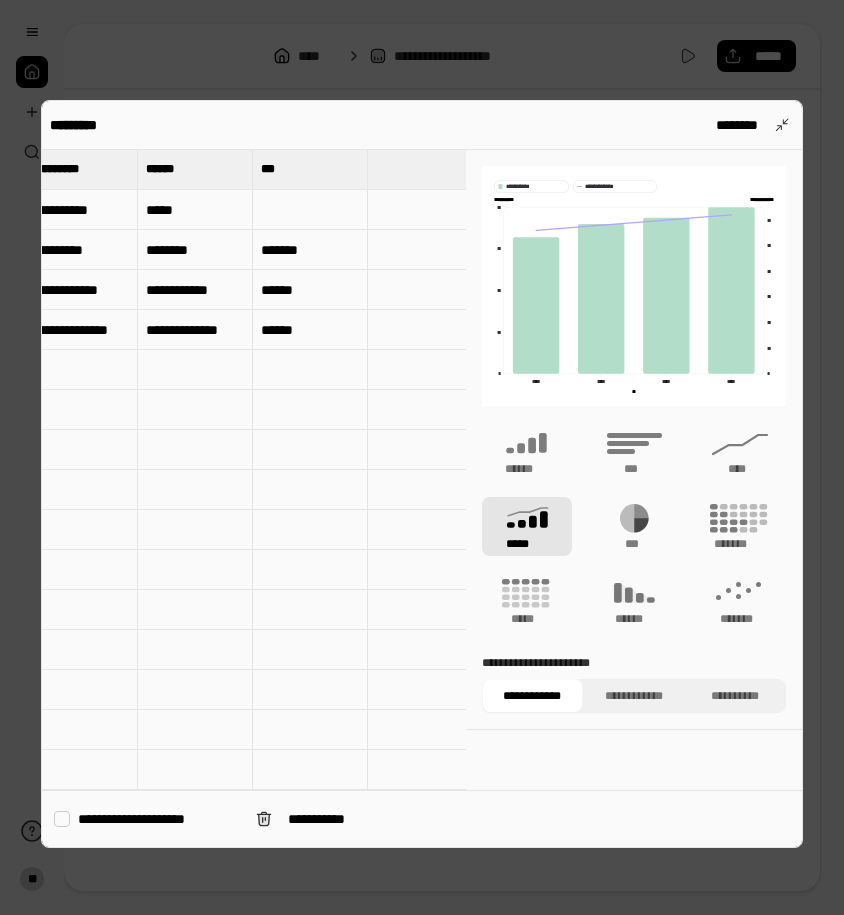 scroll, scrollTop: 0, scrollLeft: 399, axis: horizontal 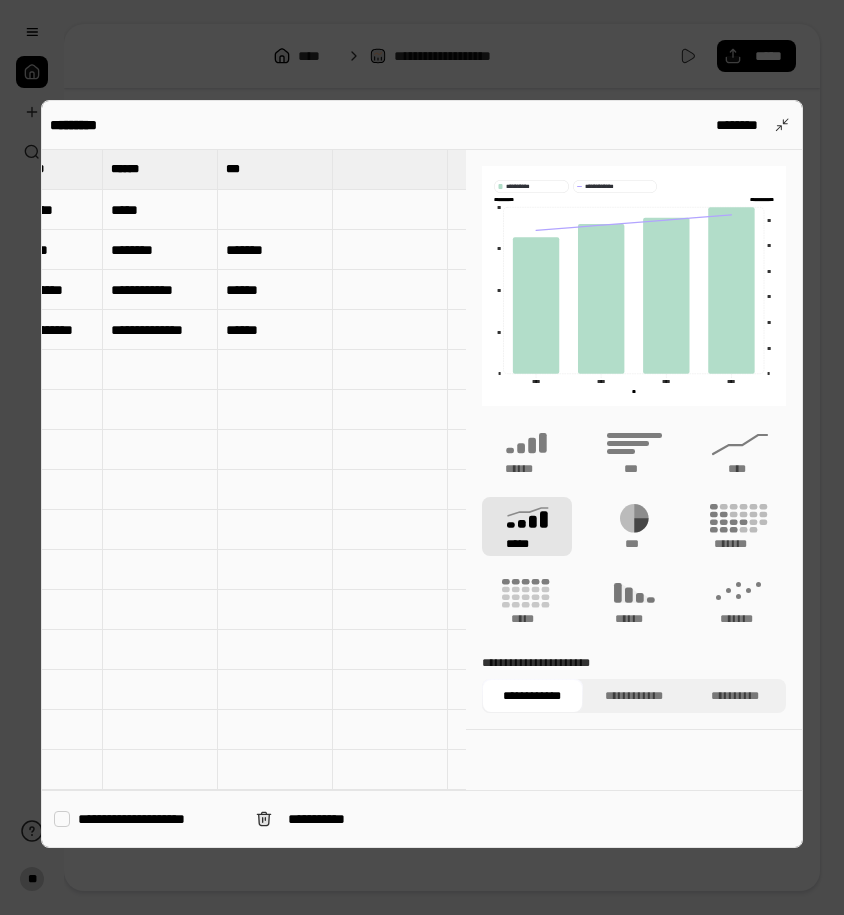 click on "***" at bounding box center [275, 169] 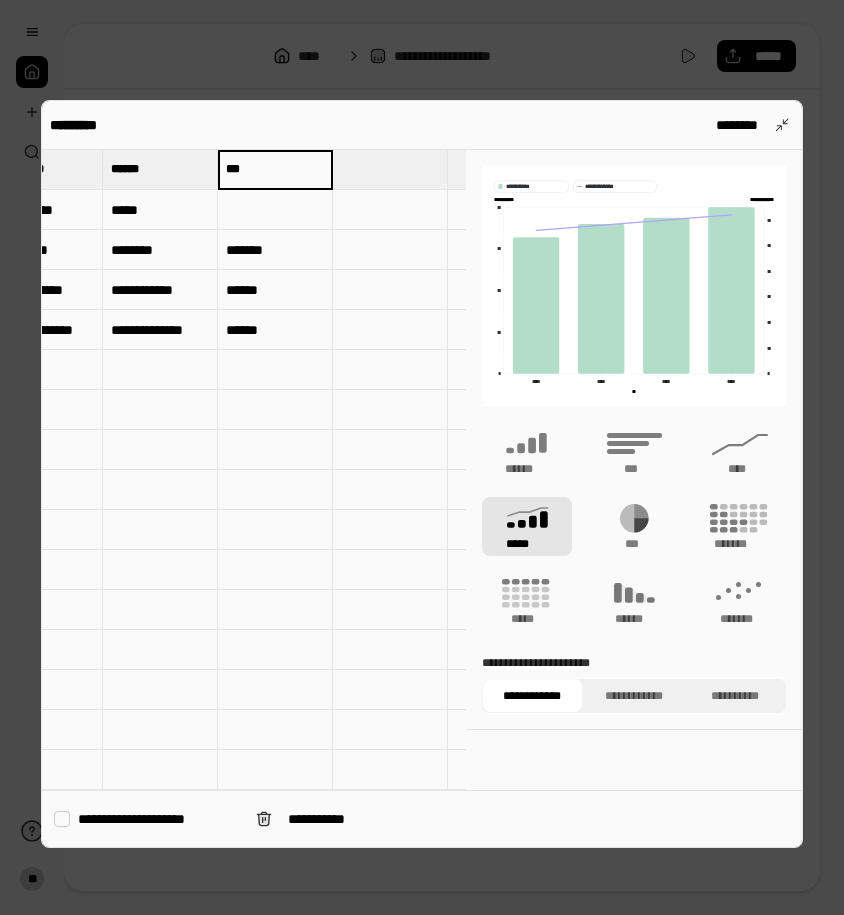 click at bounding box center (275, 210) 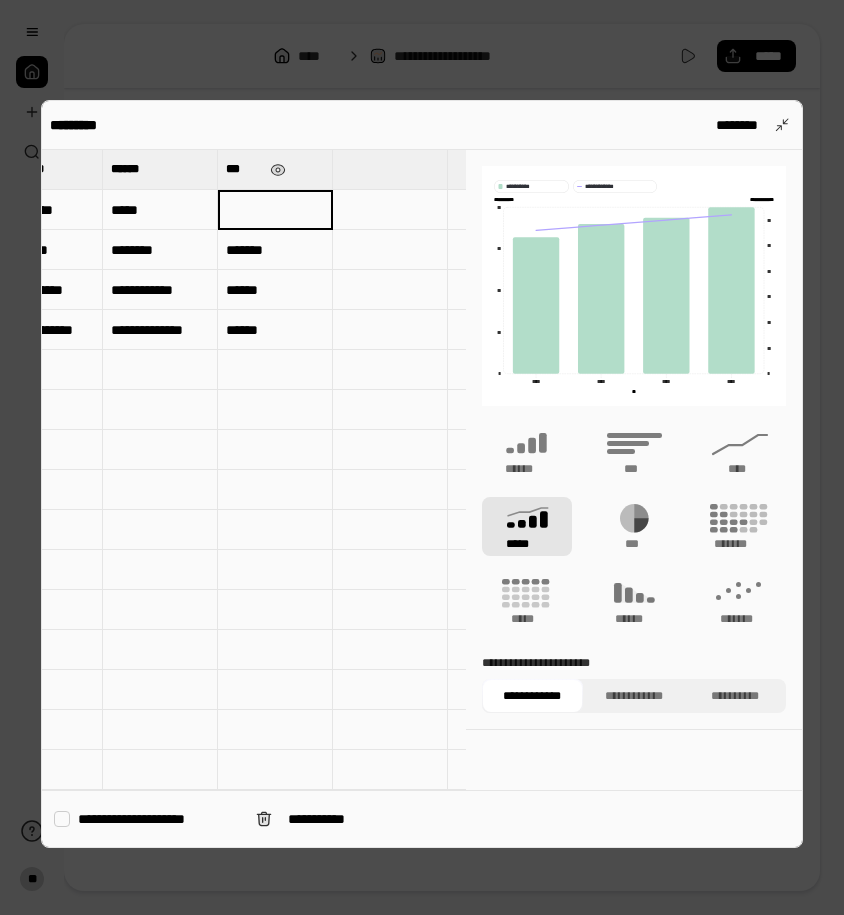 click on "***" at bounding box center (244, 169) 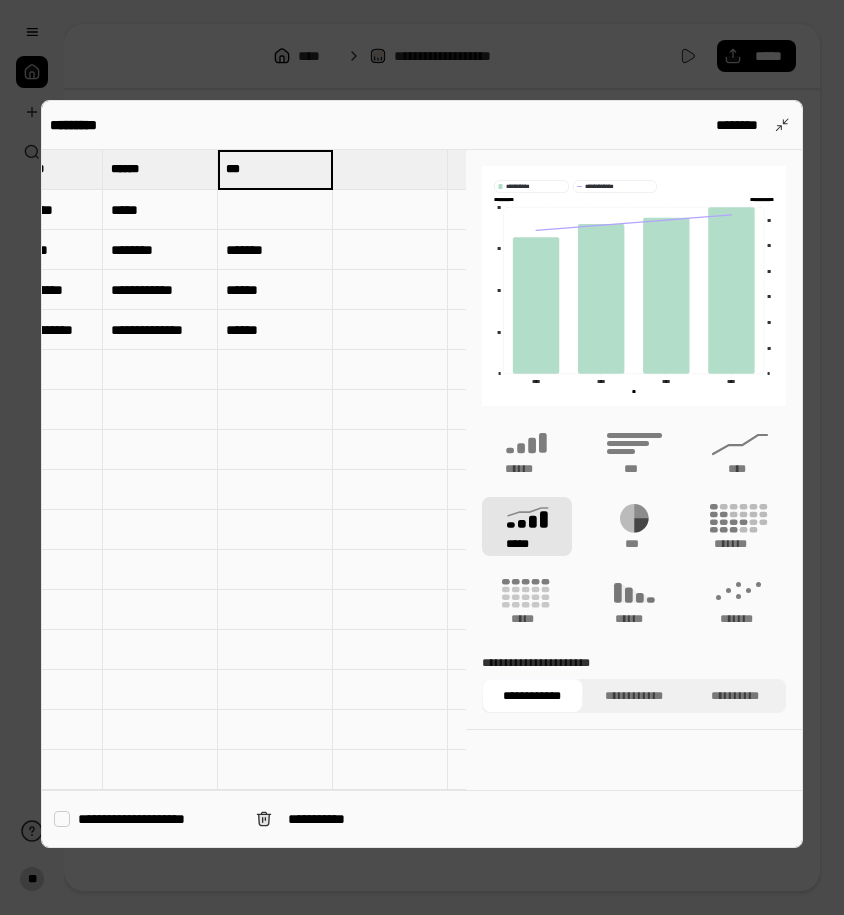 click on "*******" at bounding box center (275, 250) 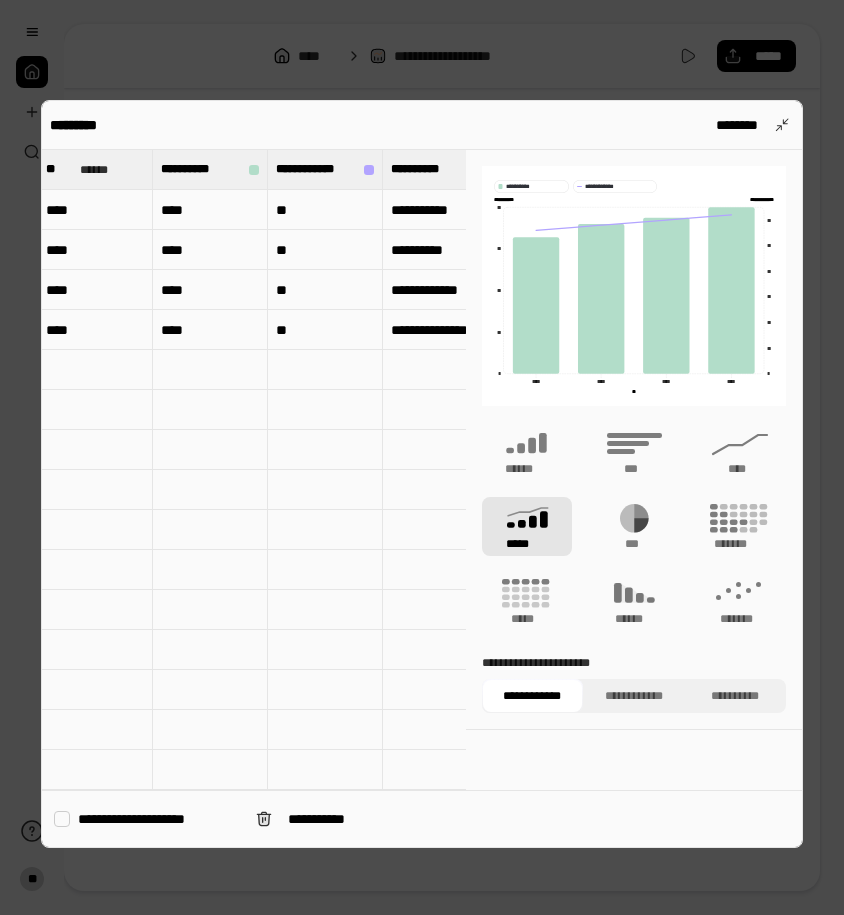 scroll, scrollTop: 0, scrollLeft: 0, axis: both 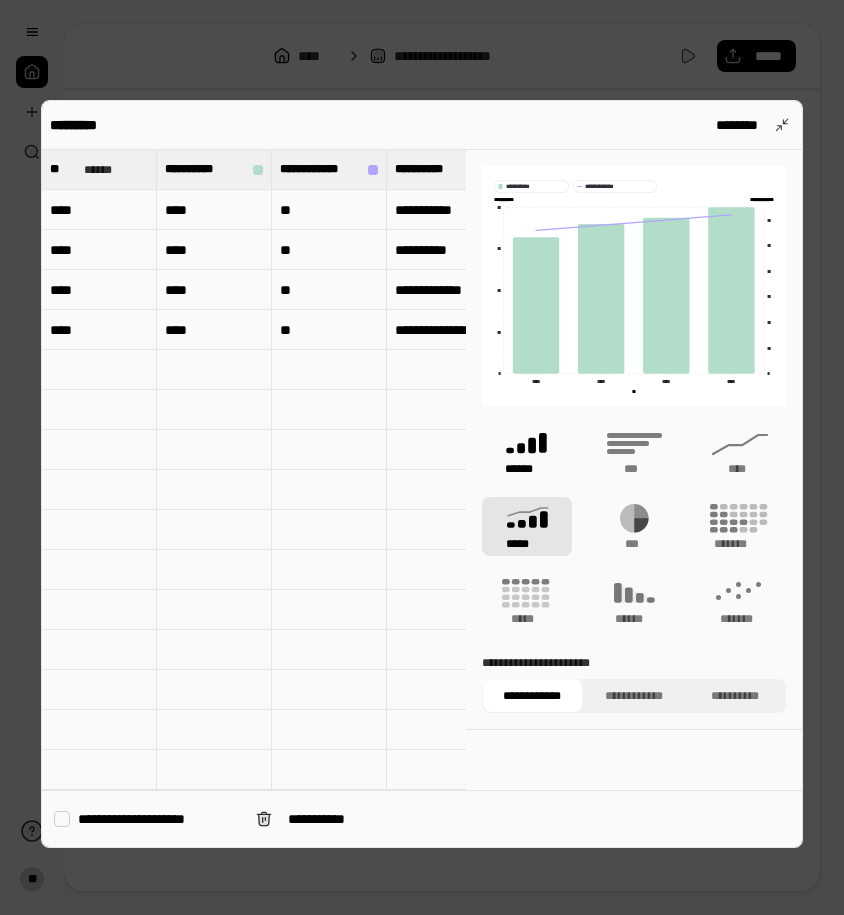 click 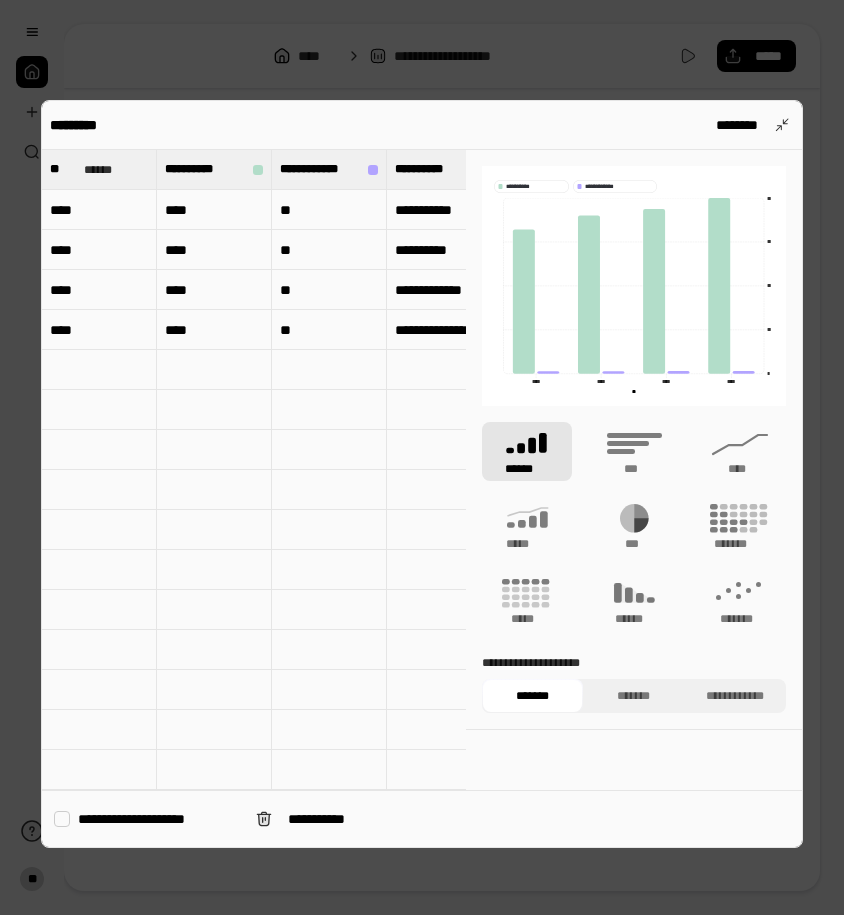 type 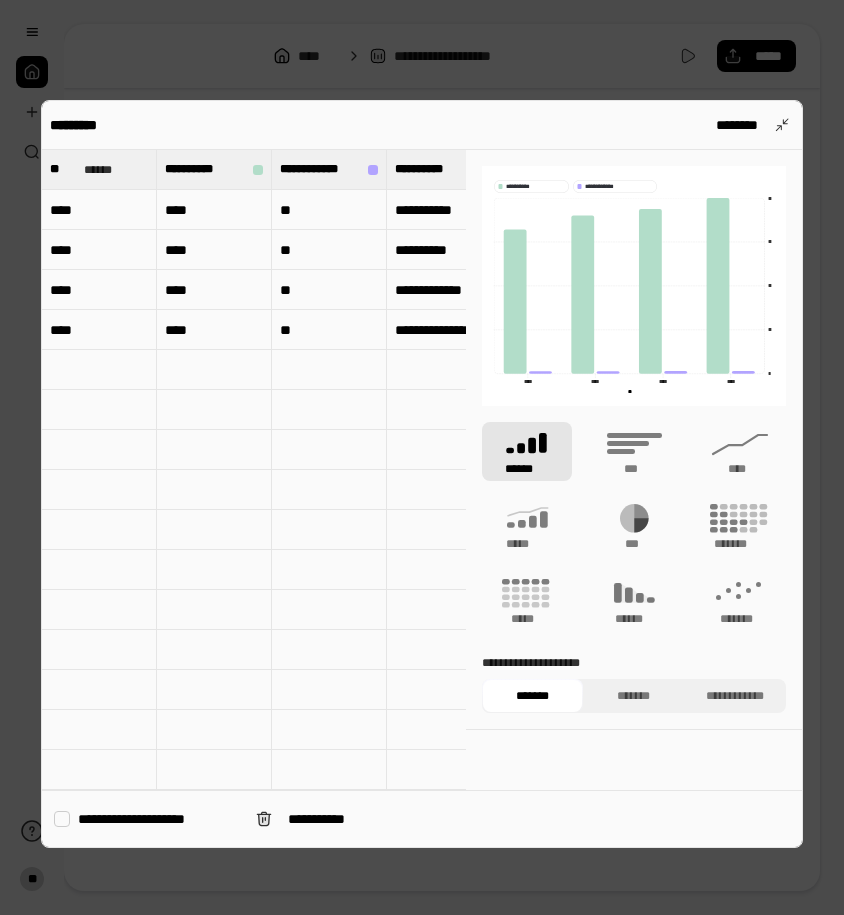 click on "******" at bounding box center [527, 451] 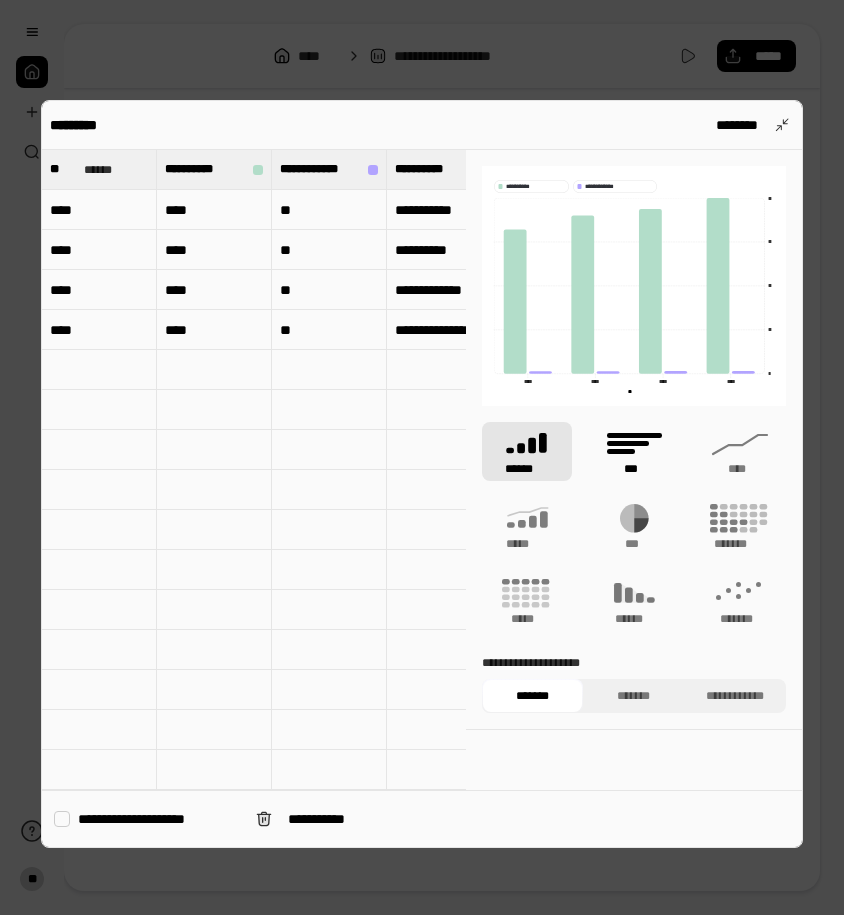 click 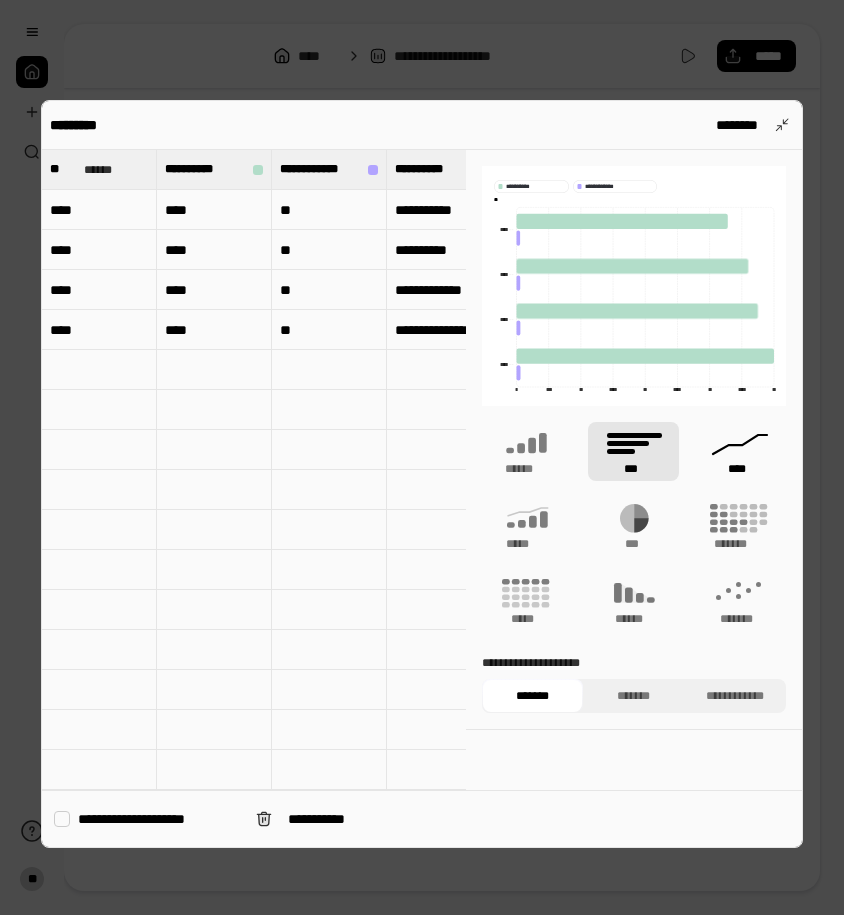 click 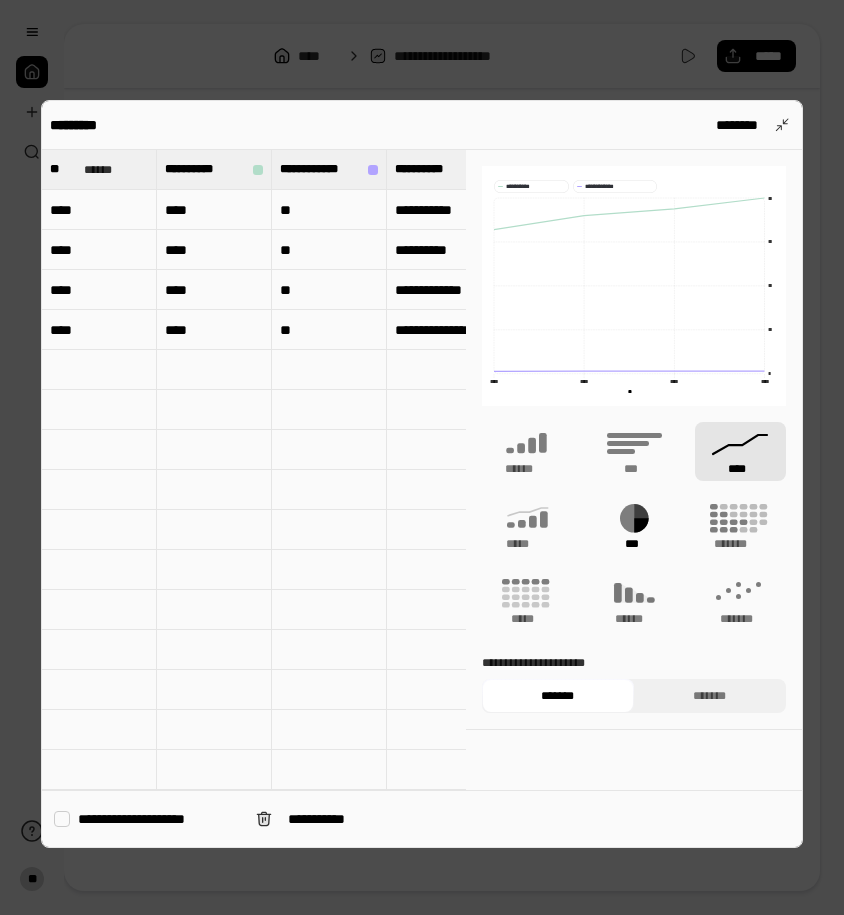click 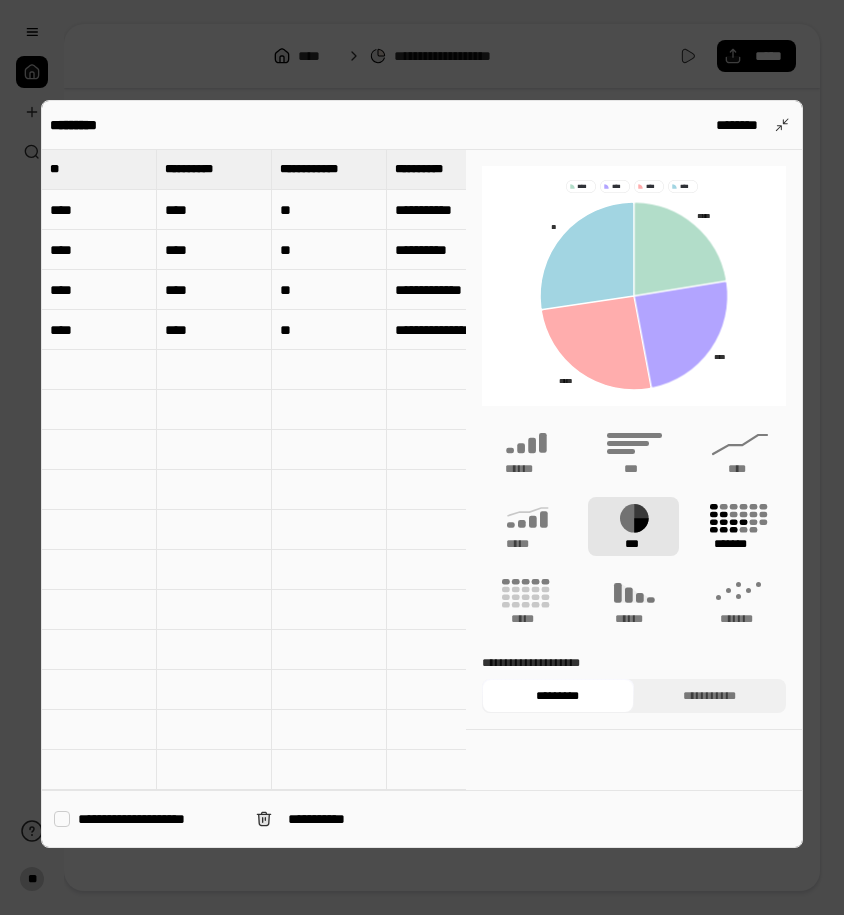 click on "*******" at bounding box center (740, 526) 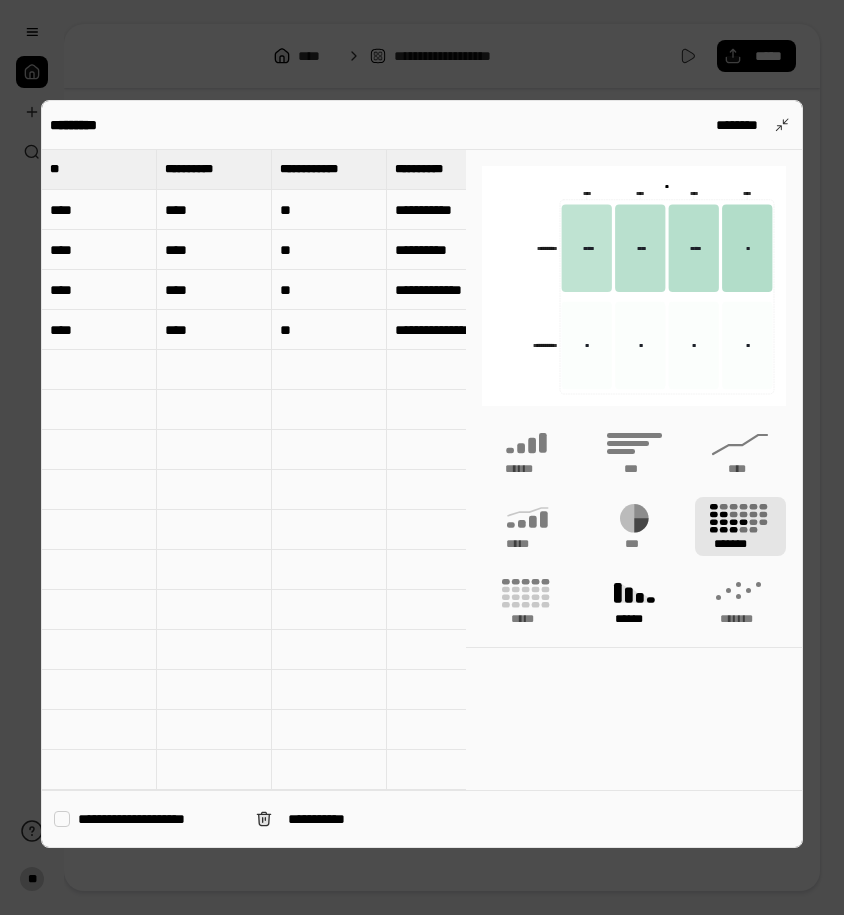 click 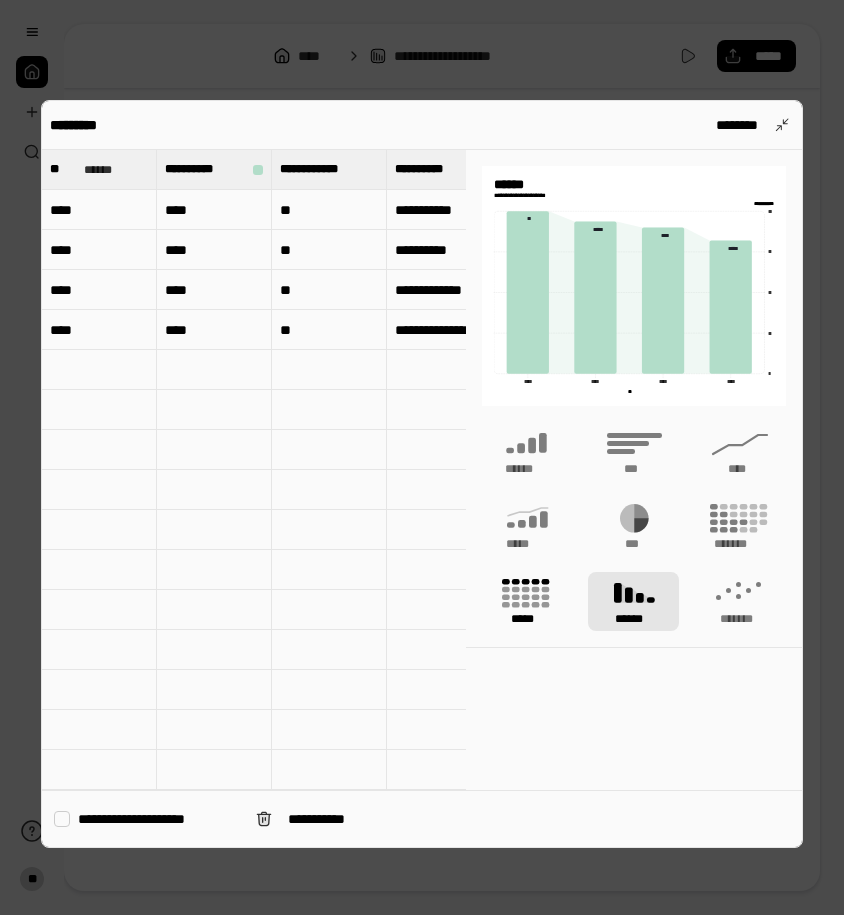 click 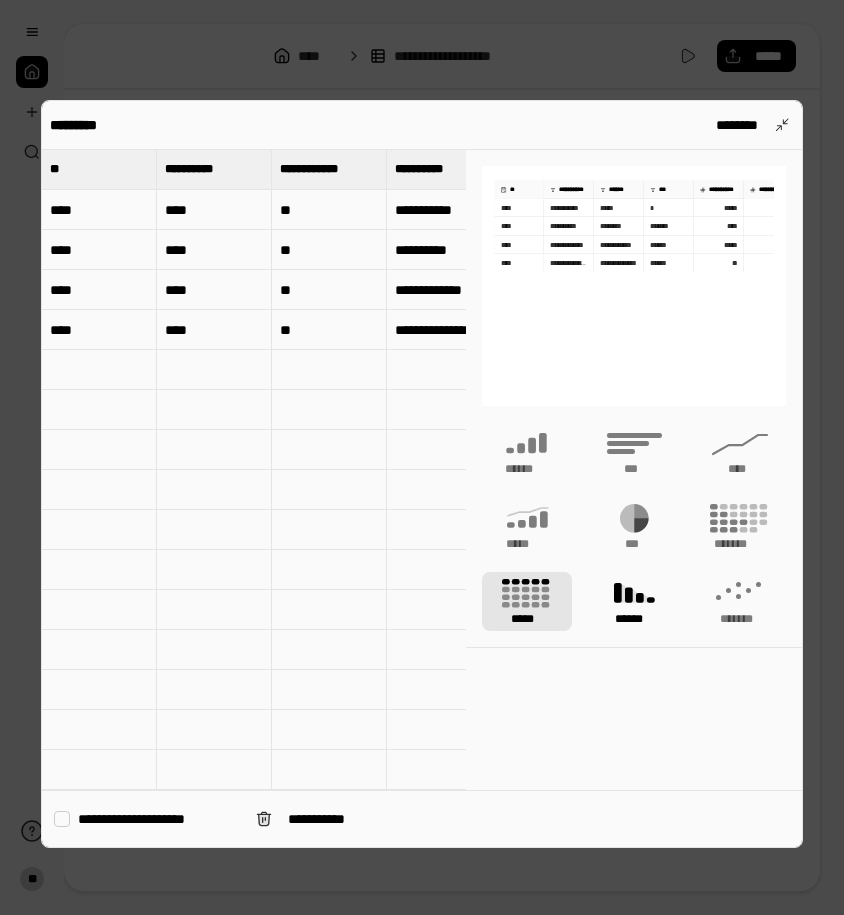 click 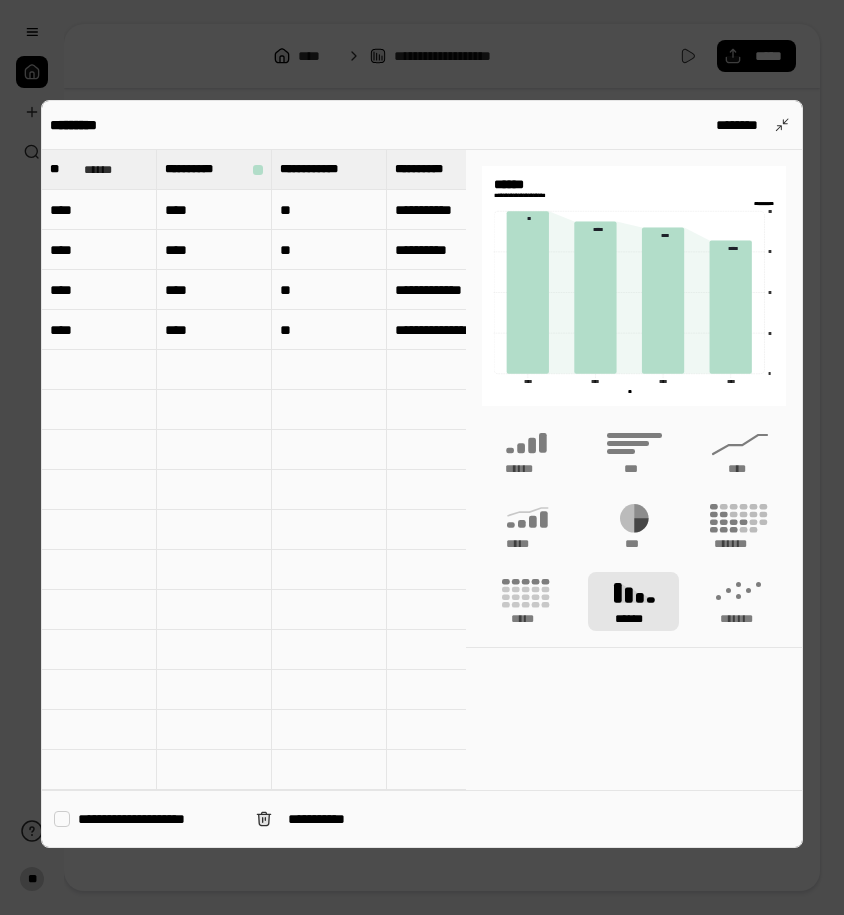 click on "********* ********" at bounding box center (422, 125) 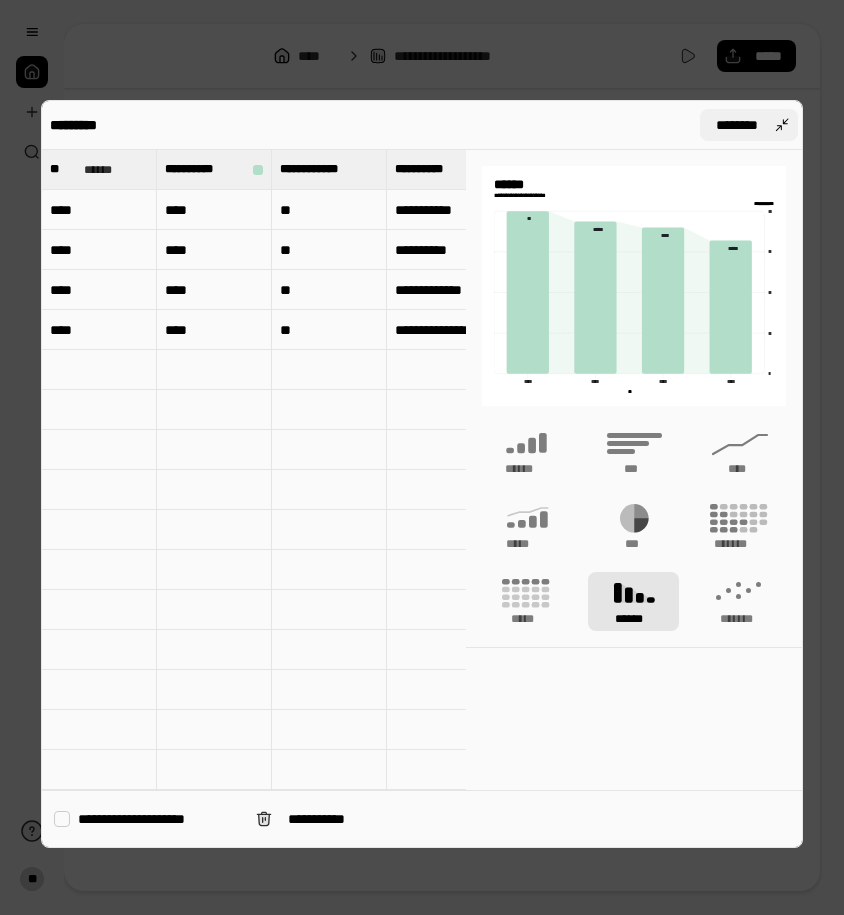 click on "********" at bounding box center (749, 125) 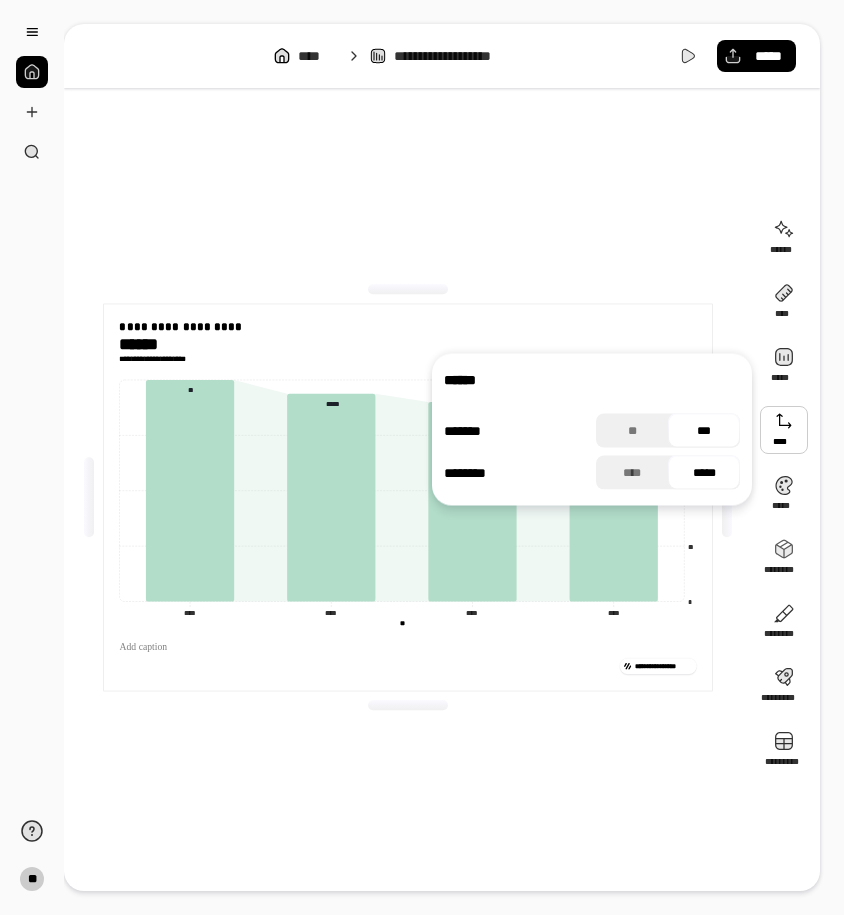 click on "**********" at bounding box center [408, 497] 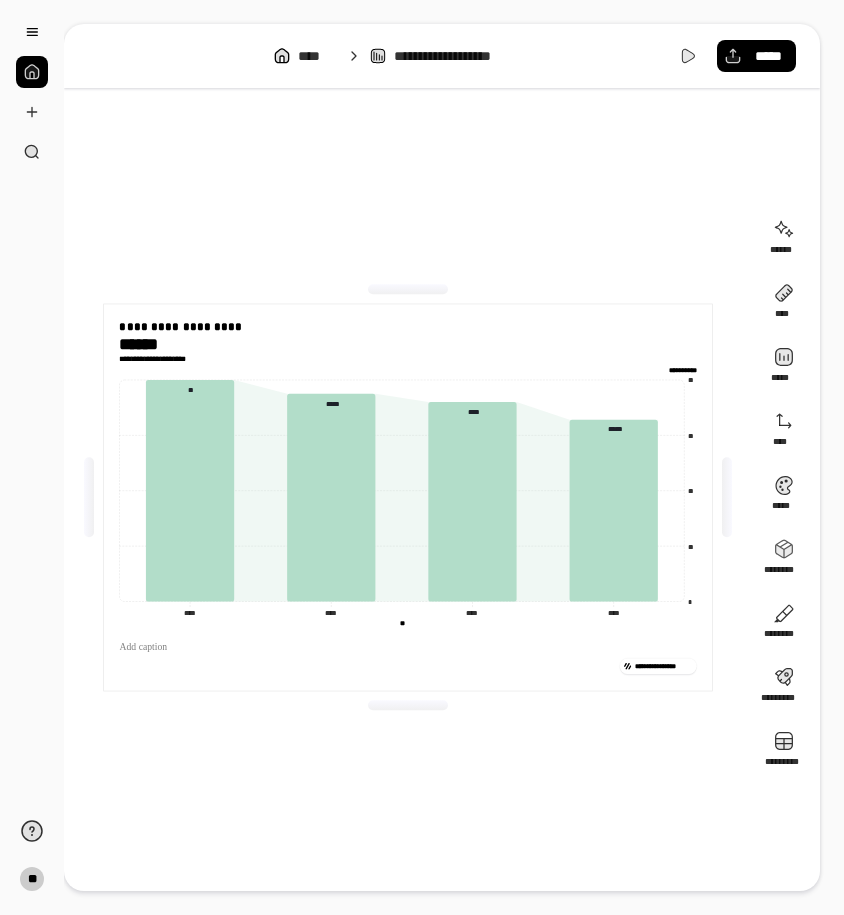 click on "**********" at bounding box center [408, 497] 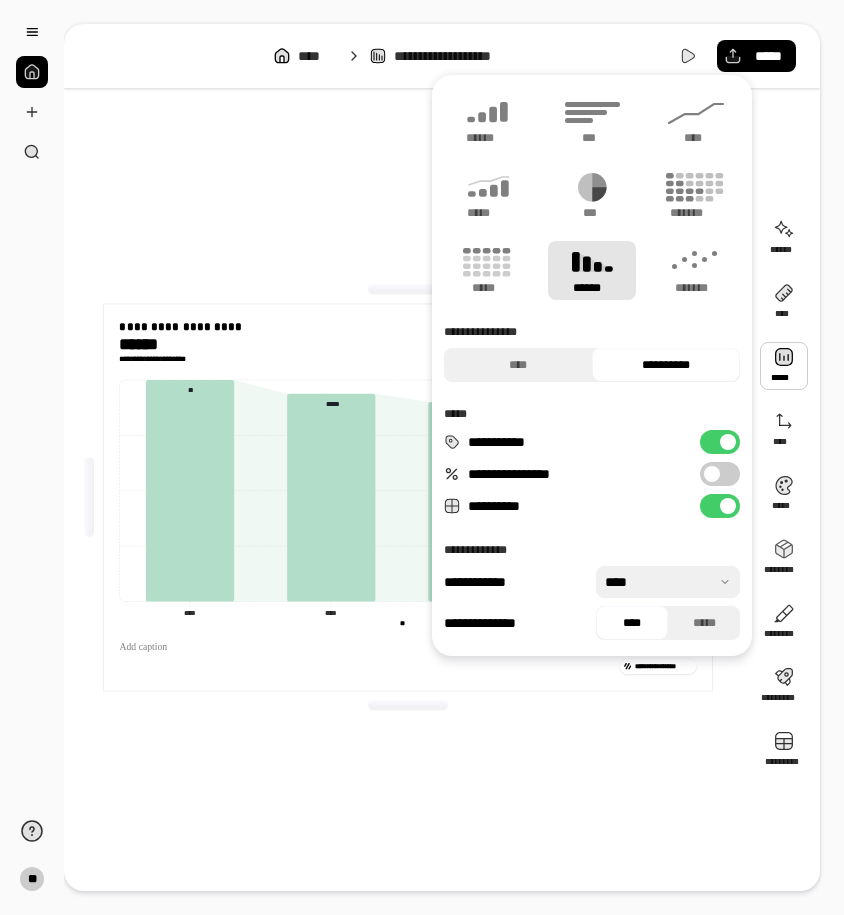 click at bounding box center (784, 366) 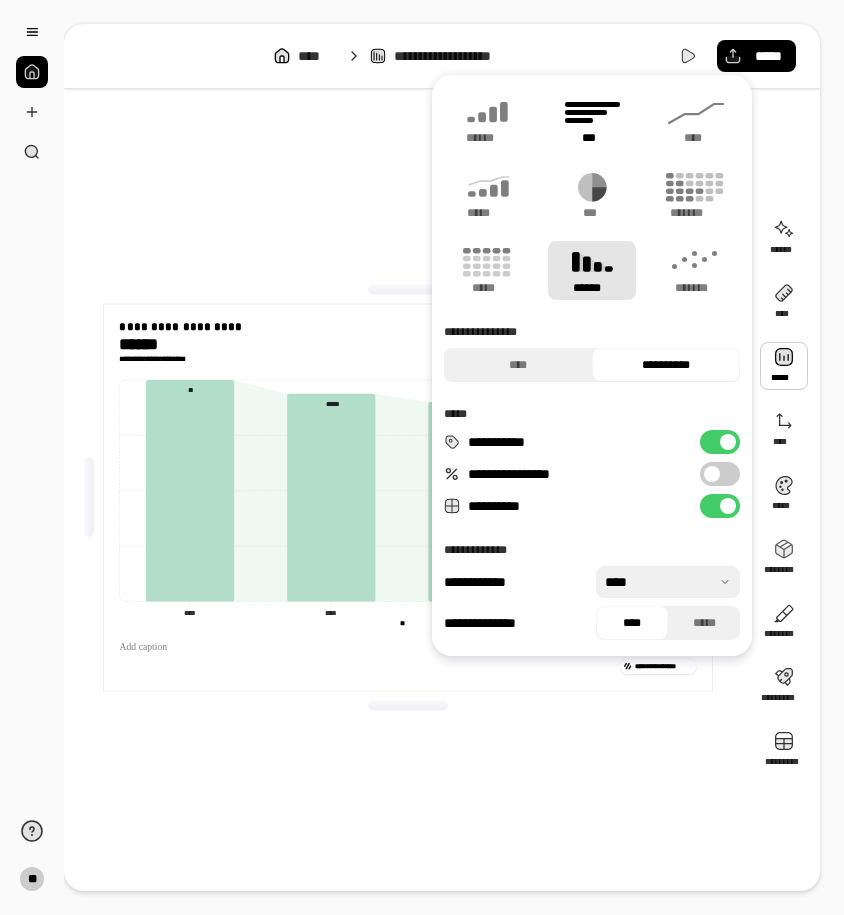 click 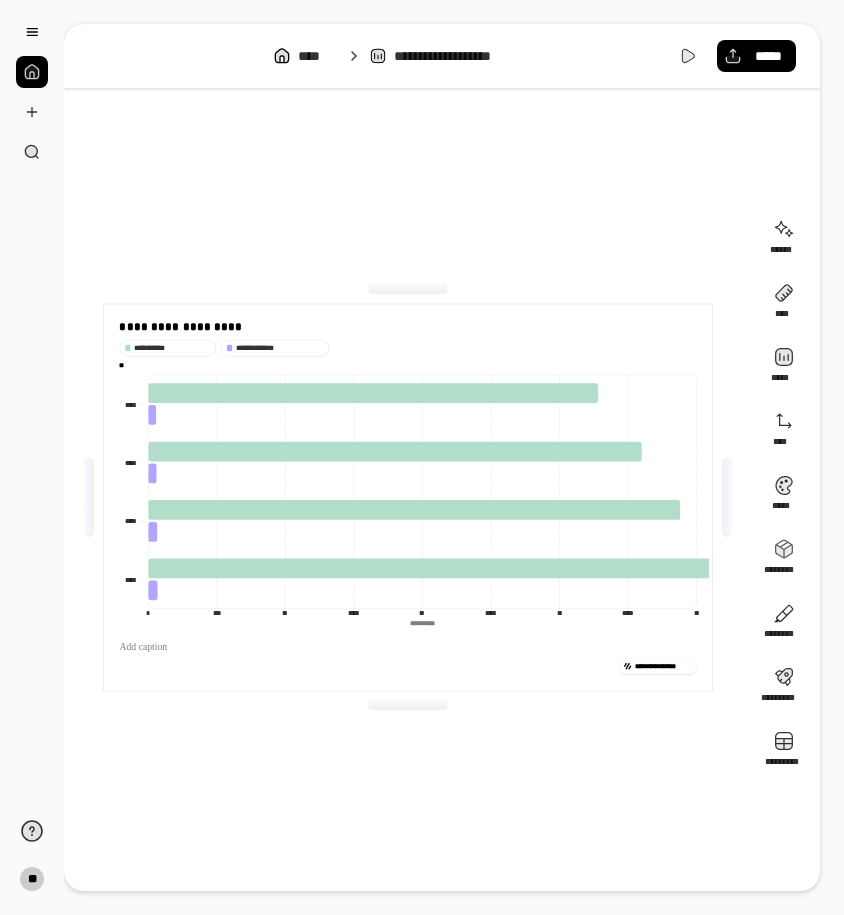 click on "**********" at bounding box center [408, 497] 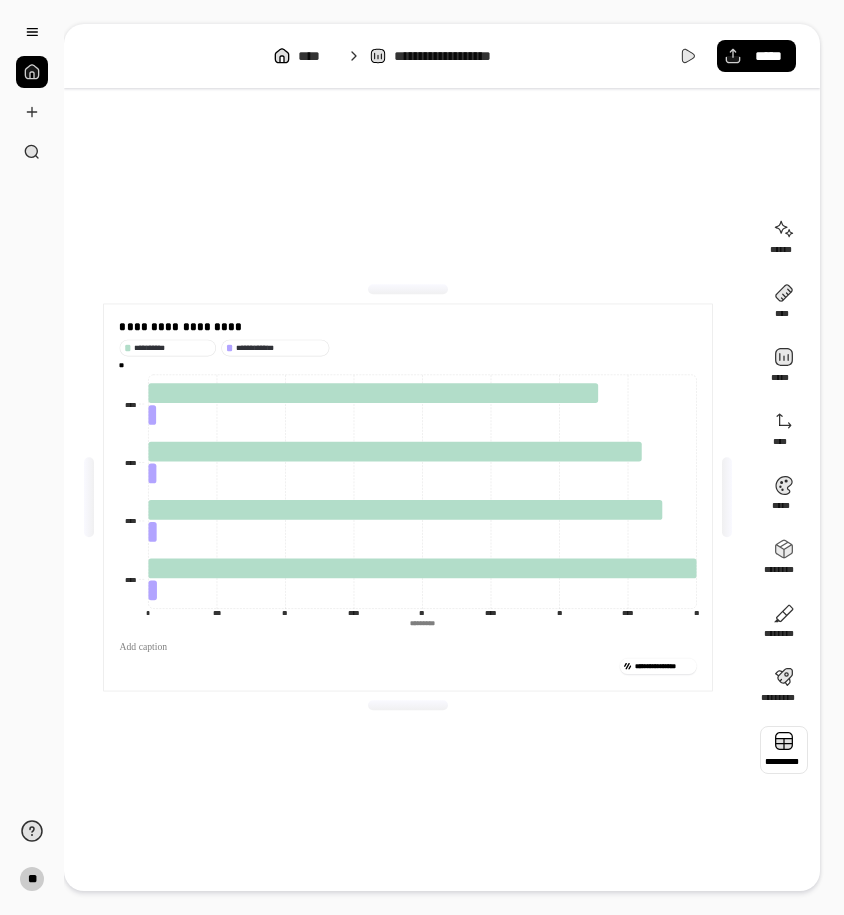 click at bounding box center [784, 750] 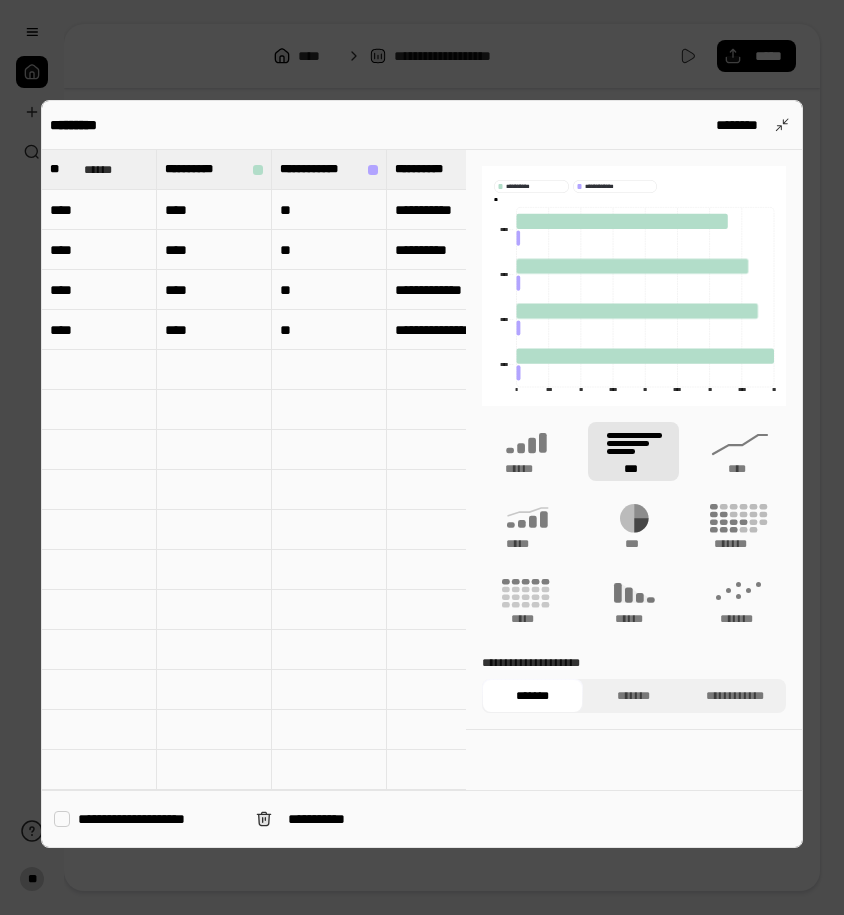 click on "** ******" at bounding box center (99, 169) 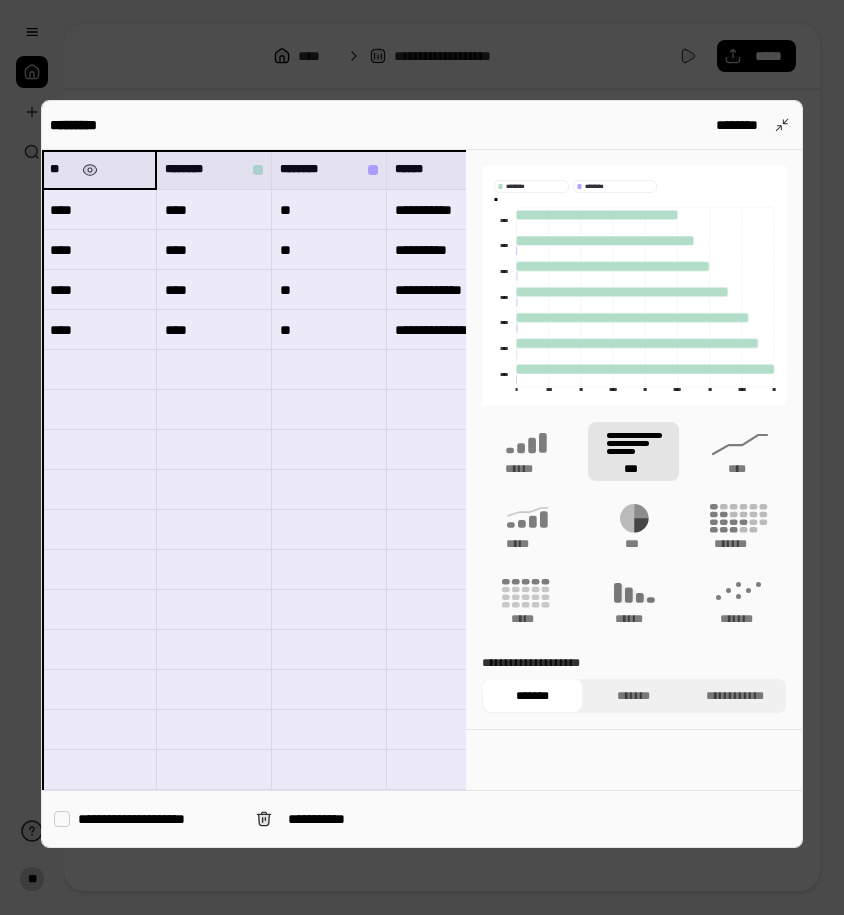 type on "********" 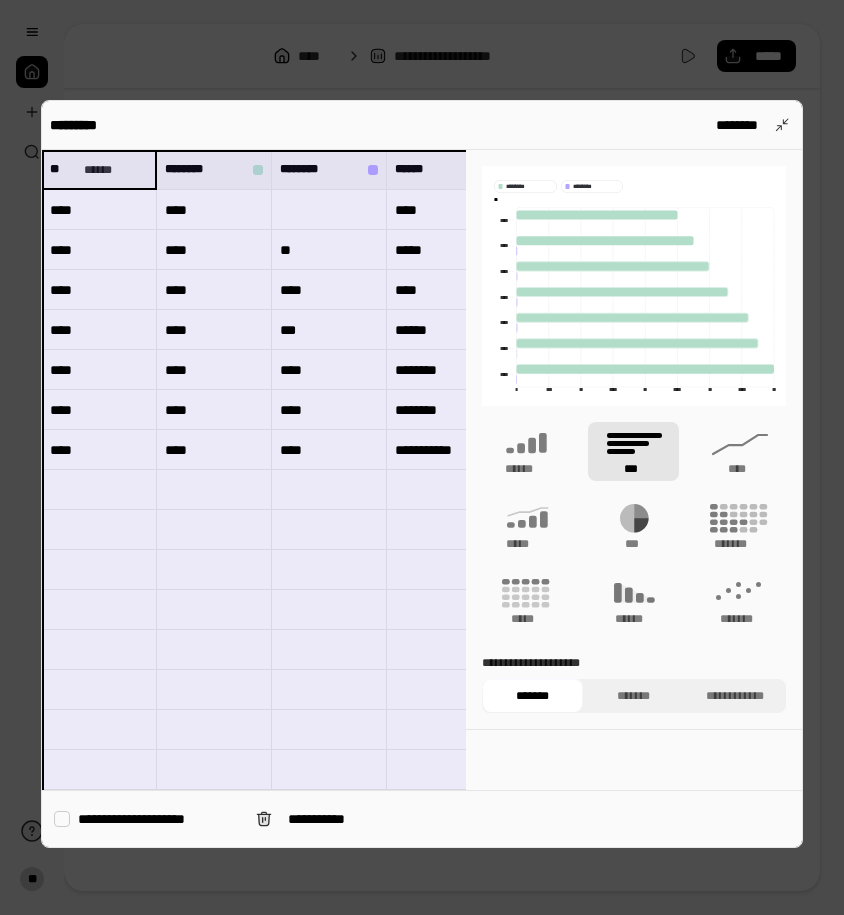 click on "****" at bounding box center [214, 370] 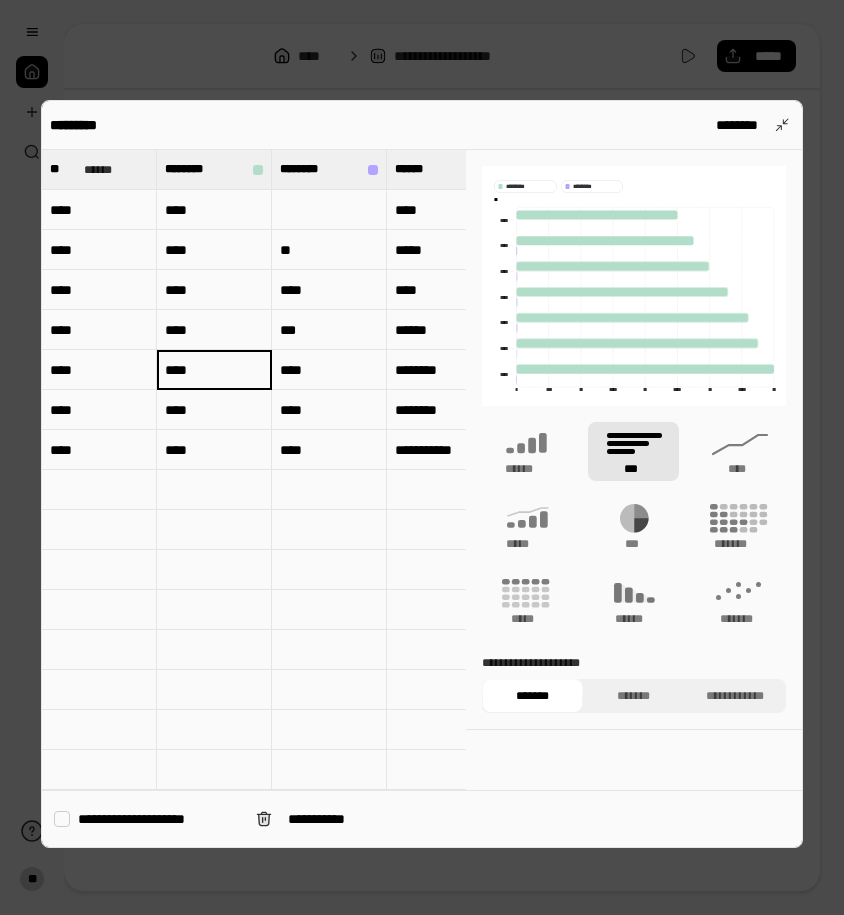 click at bounding box center (214, 490) 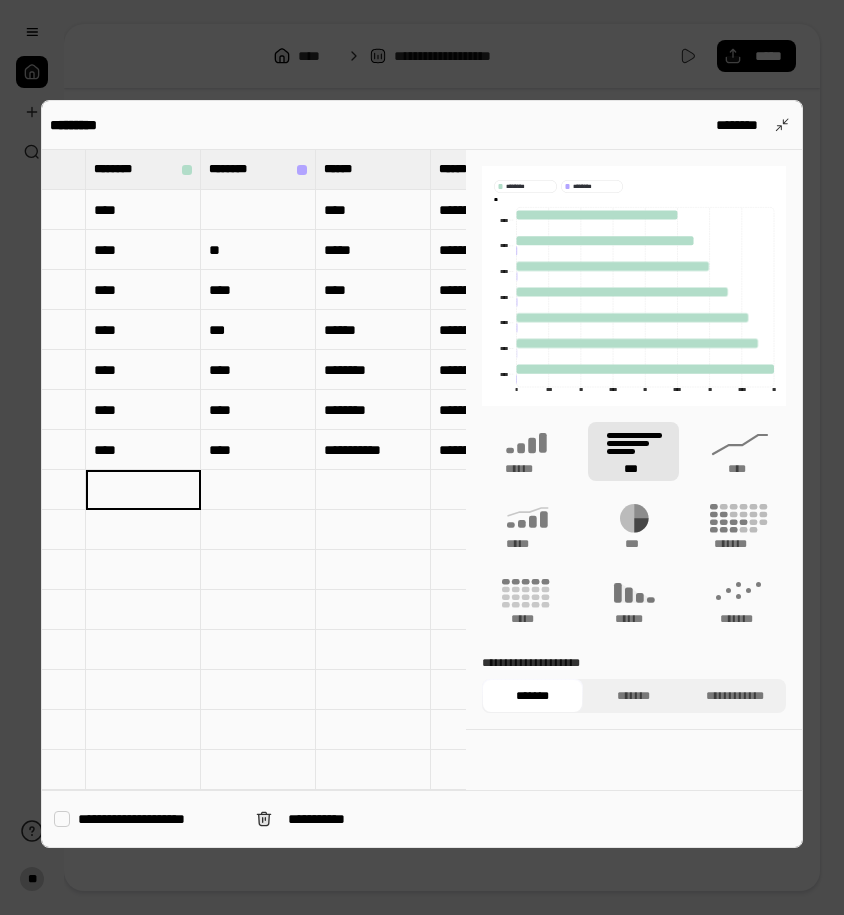 scroll, scrollTop: 0, scrollLeft: 50, axis: horizontal 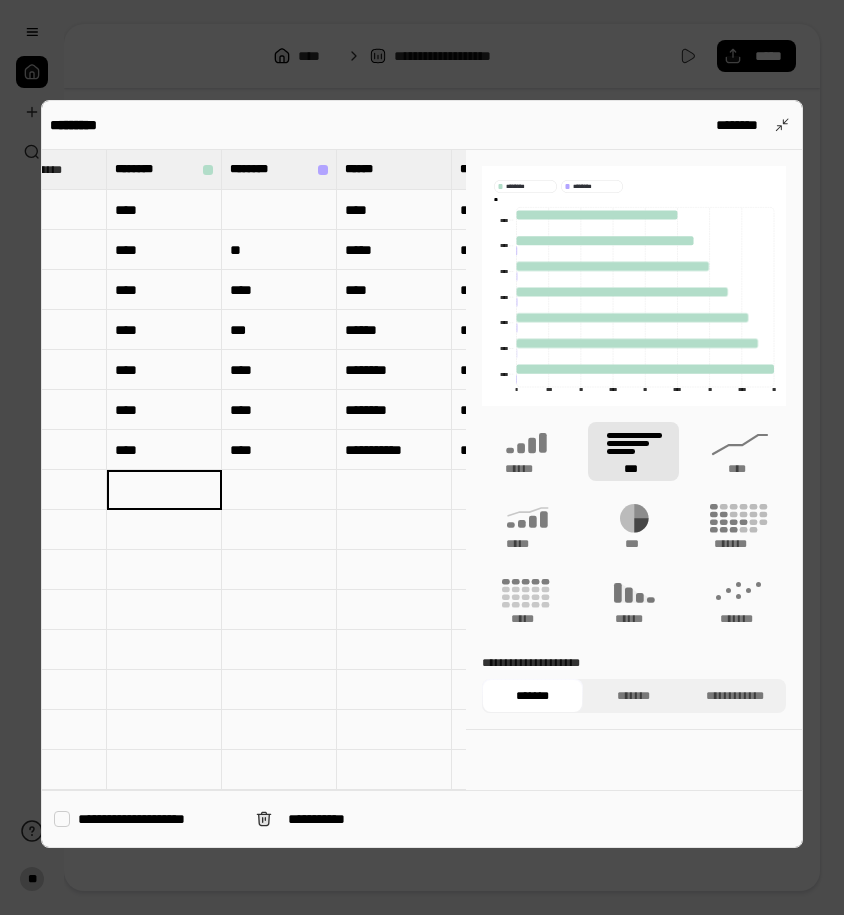 click on "**" at bounding box center [279, 250] 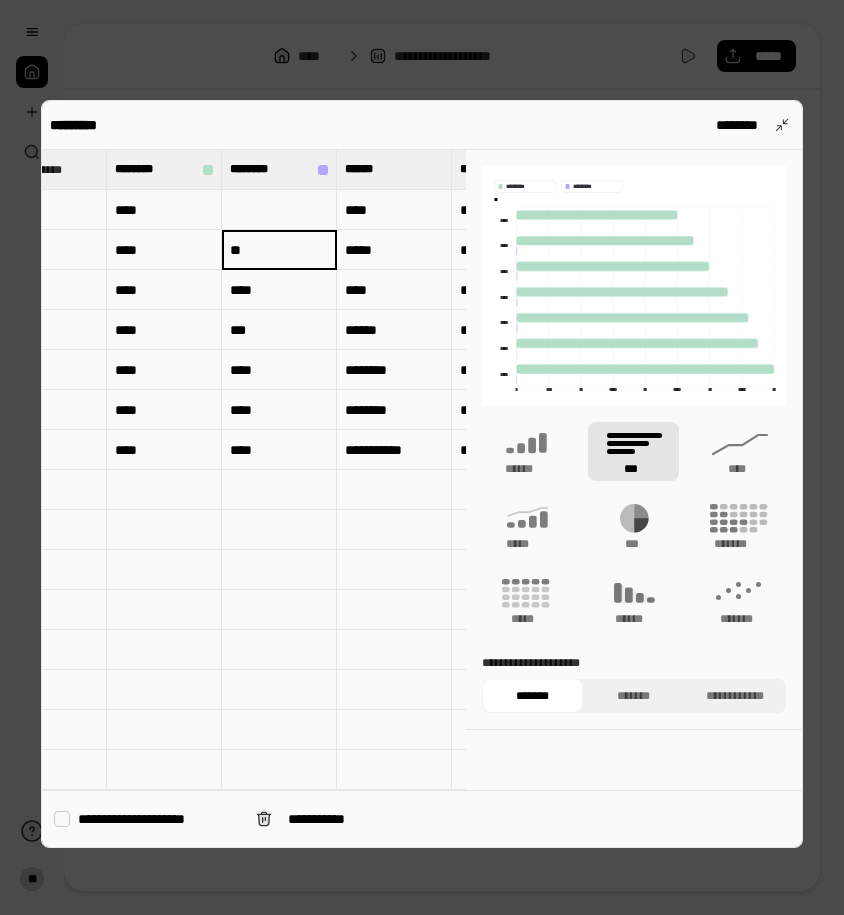 click on "**" at bounding box center (279, 250) 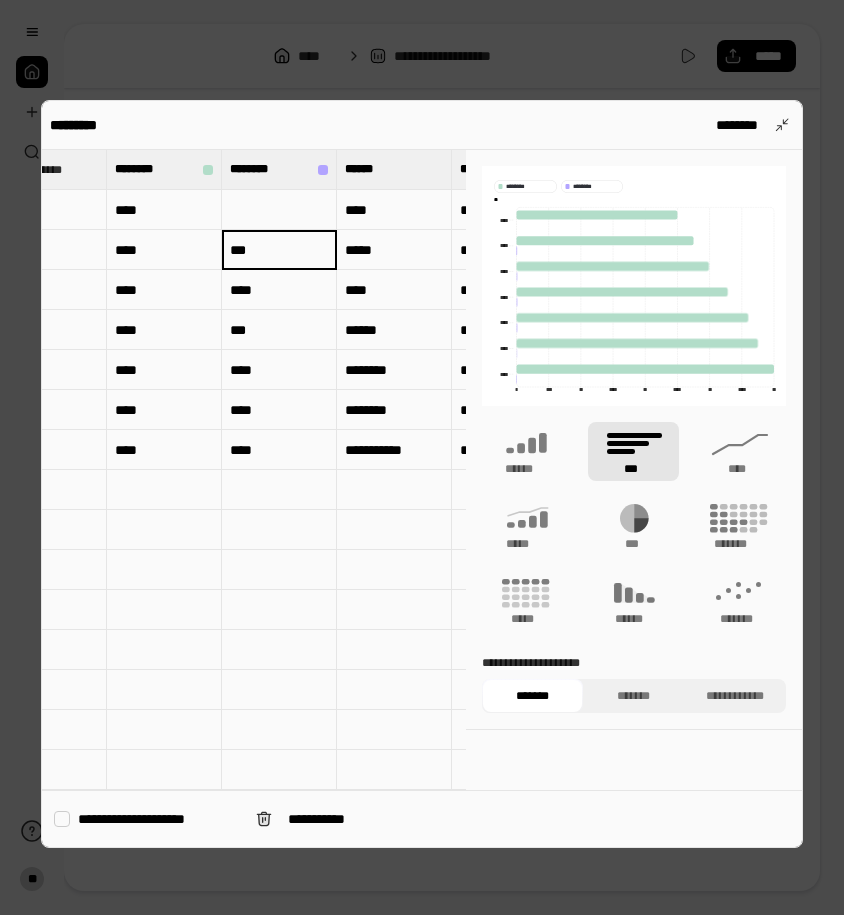 type on "***" 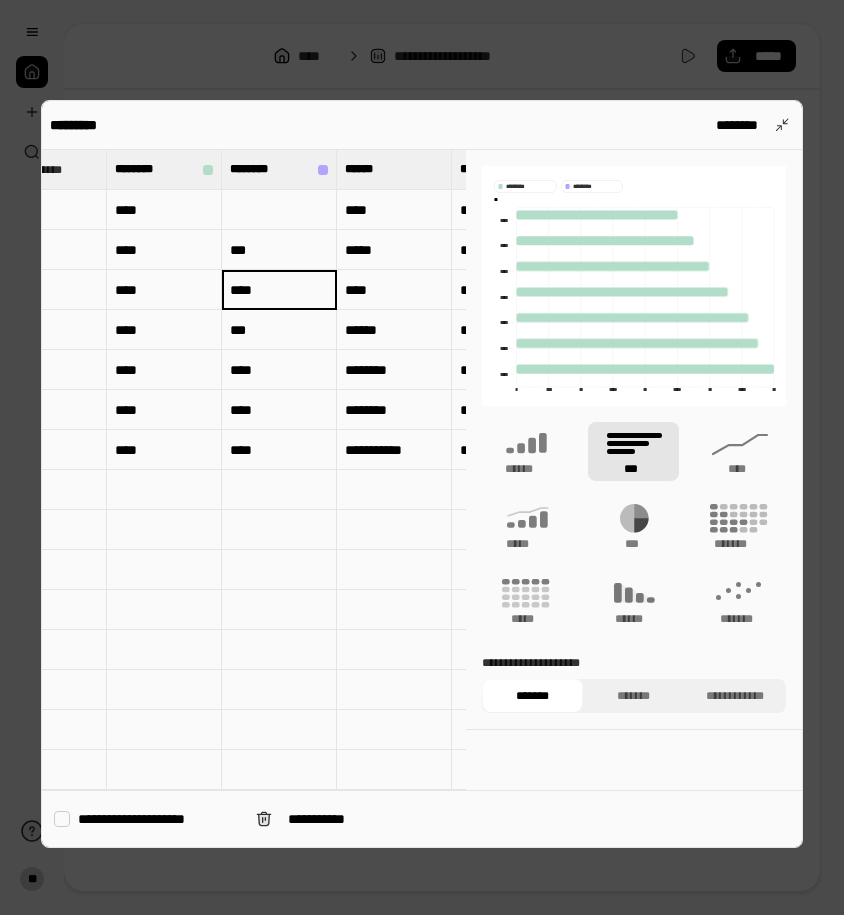 click on "****" at bounding box center (279, 290) 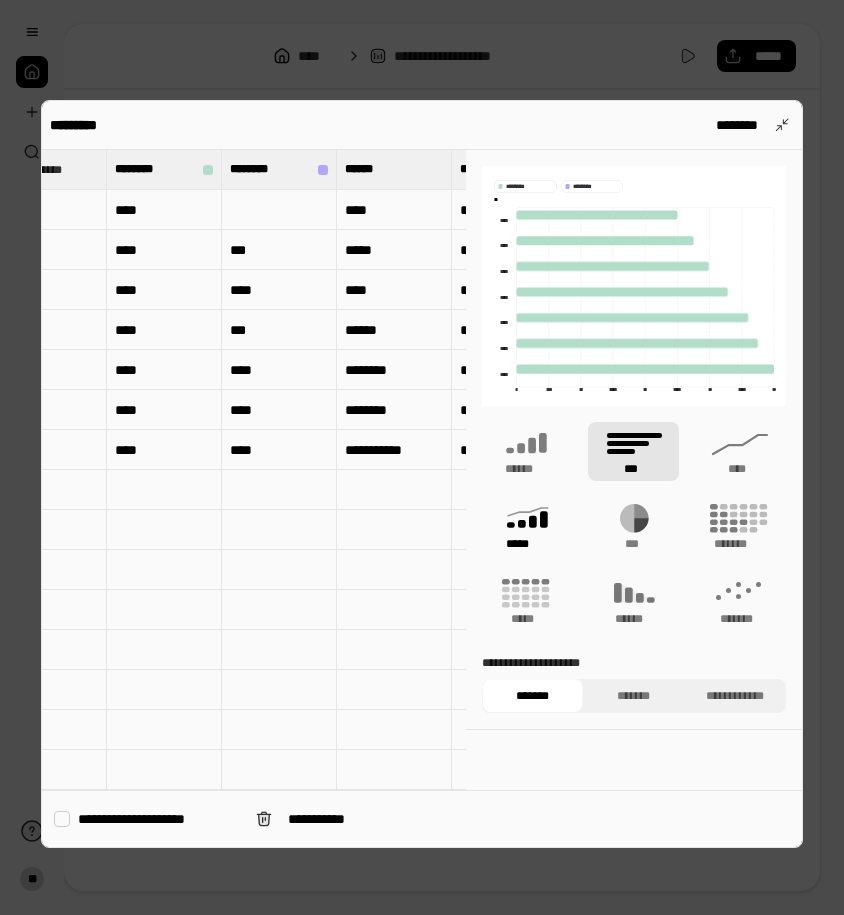 click 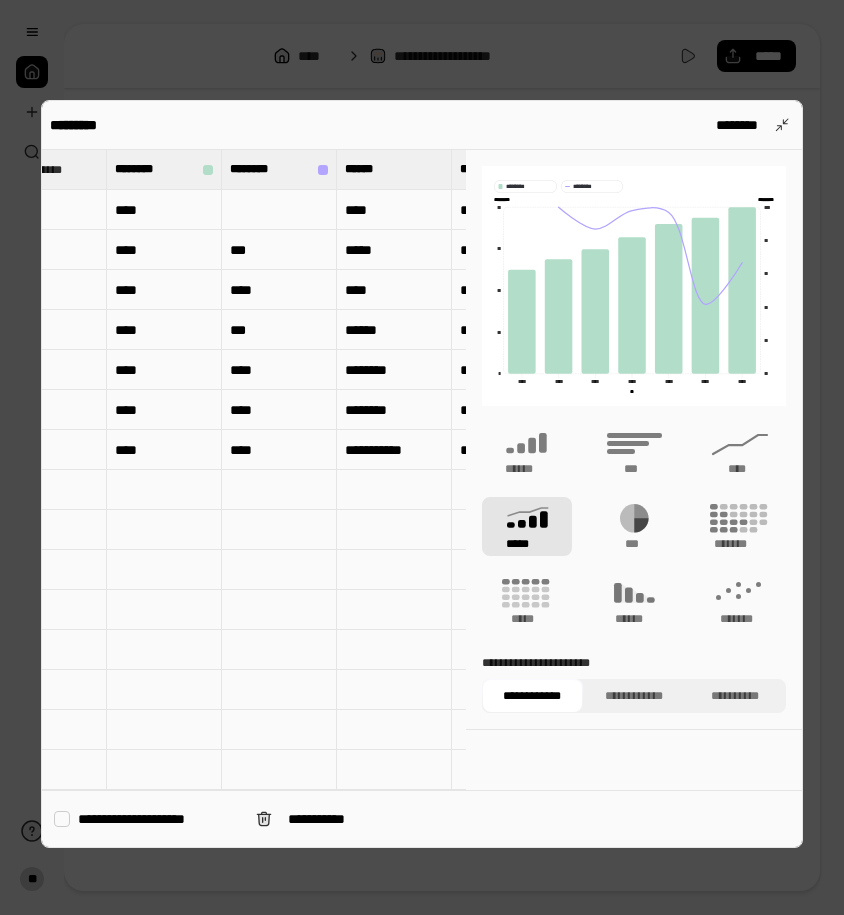 click on "****" at bounding box center [279, 290] 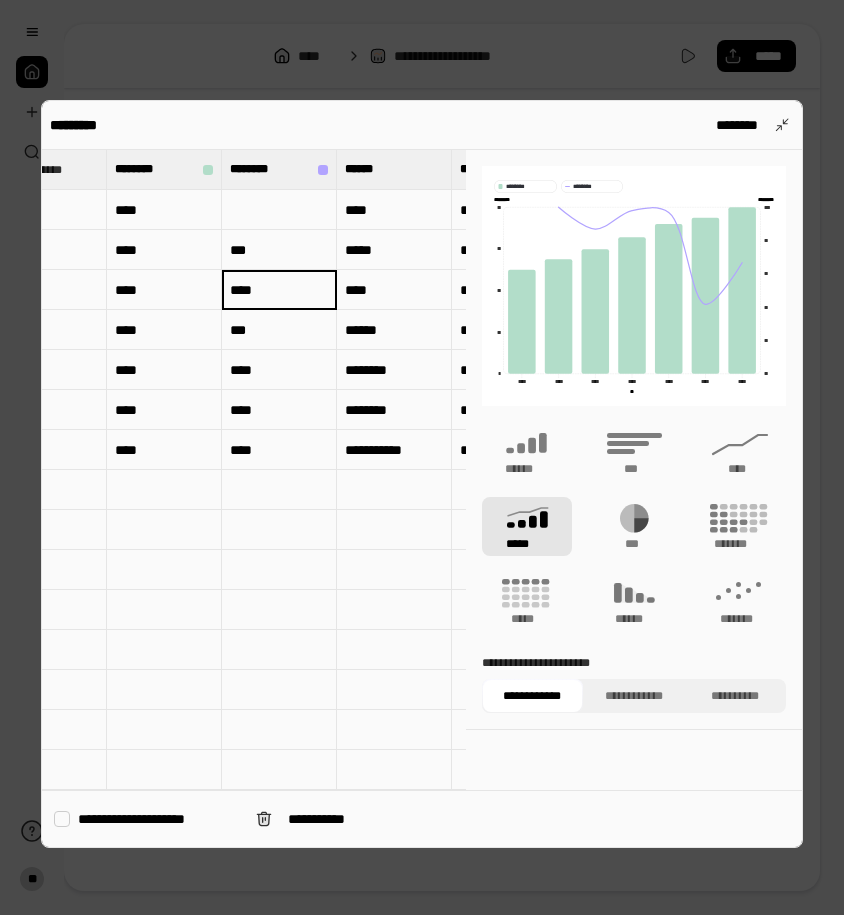 click on "****" at bounding box center [279, 290] 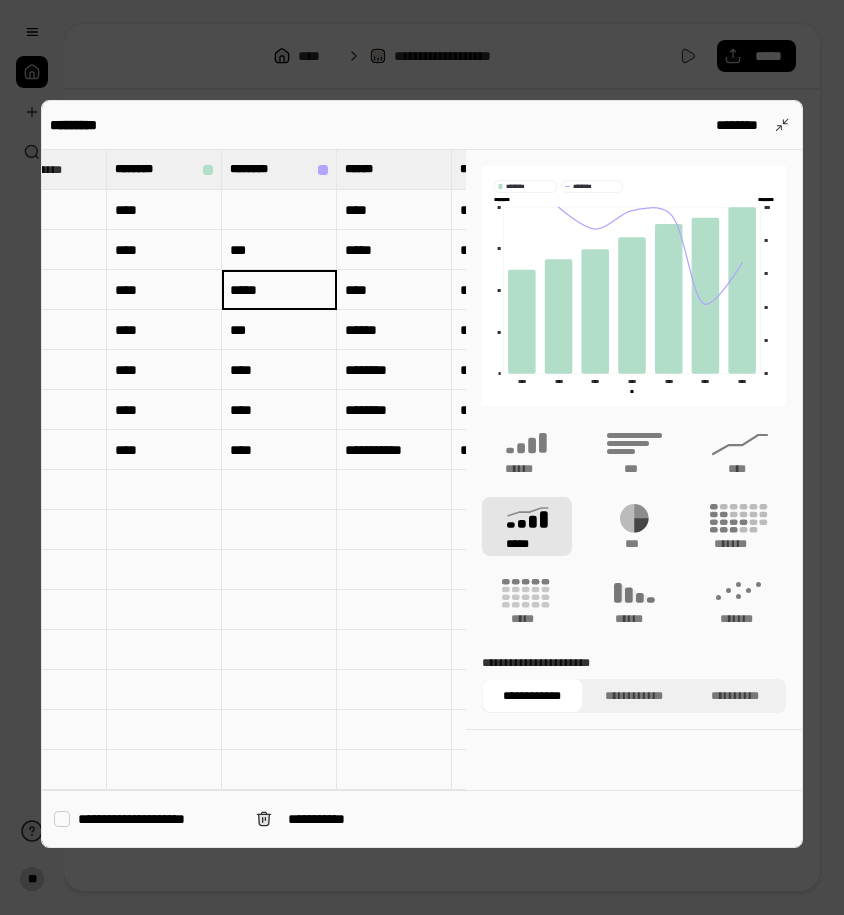 type on "*****" 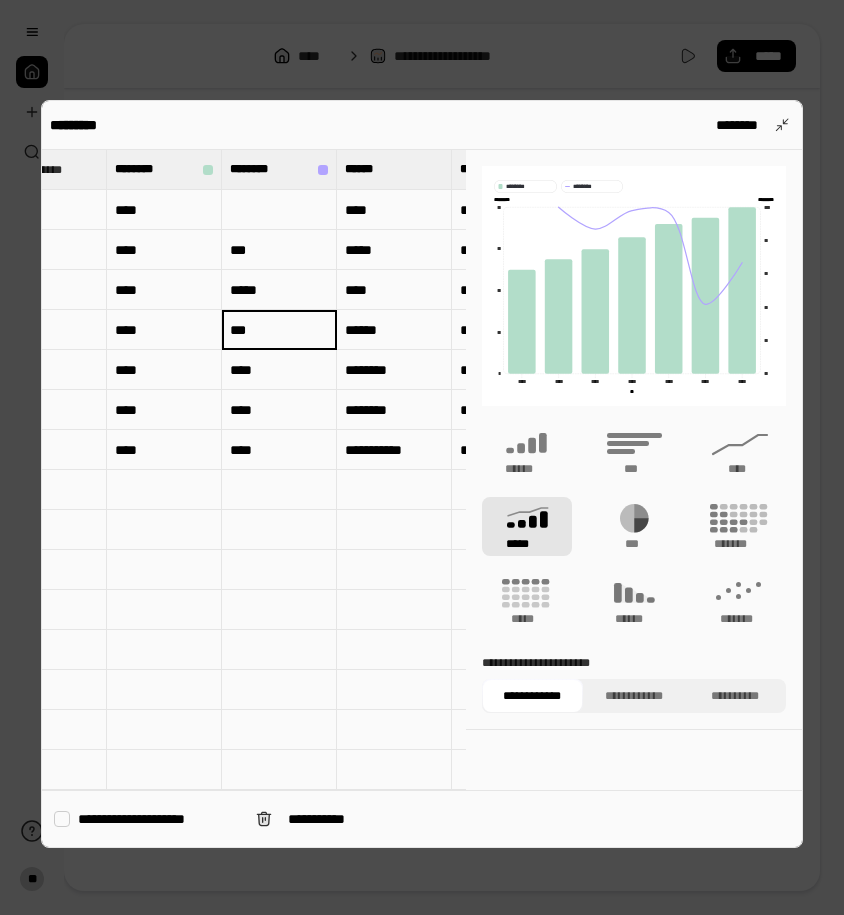 click on "***" at bounding box center (279, 330) 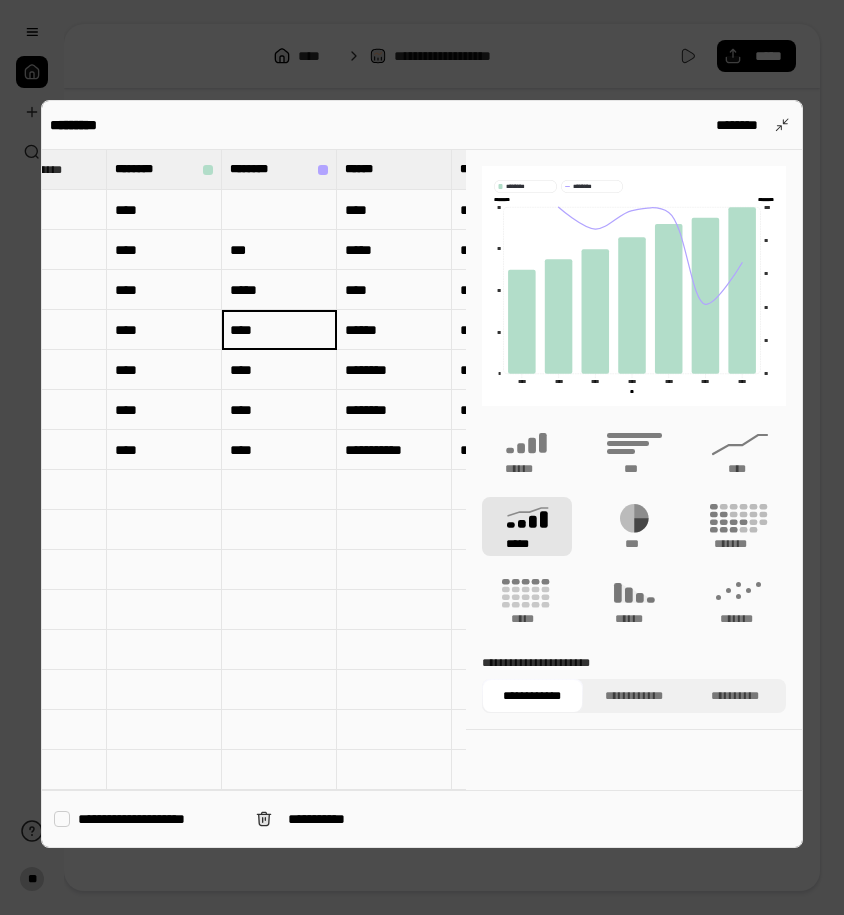 type on "****" 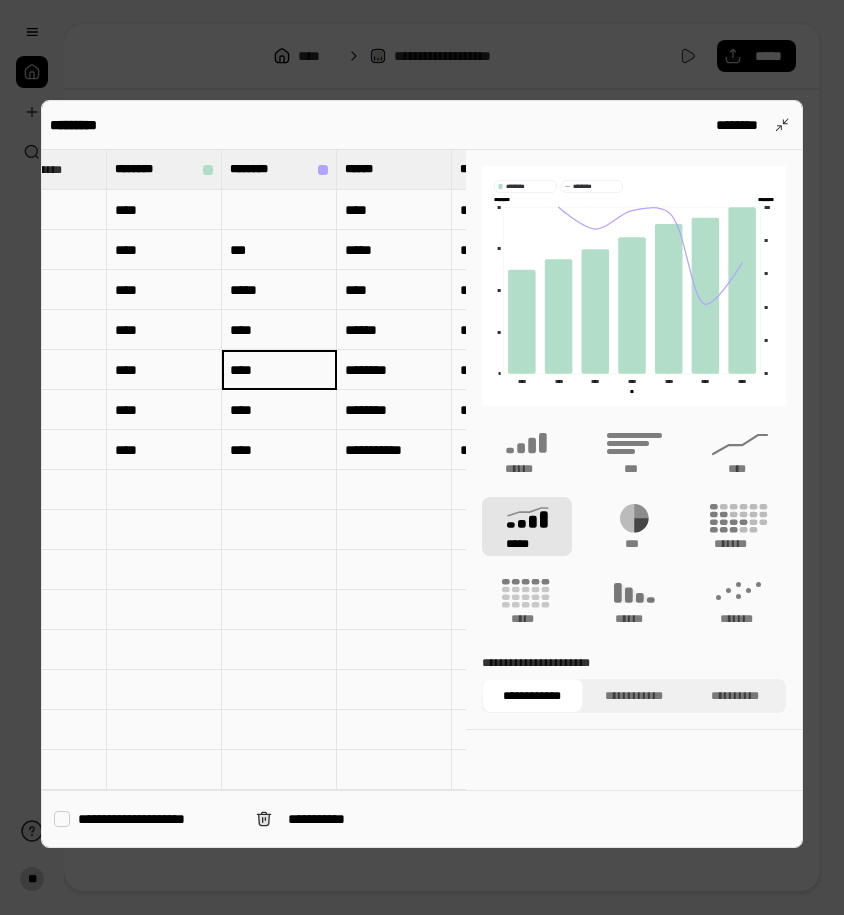 click on "****" at bounding box center [279, 370] 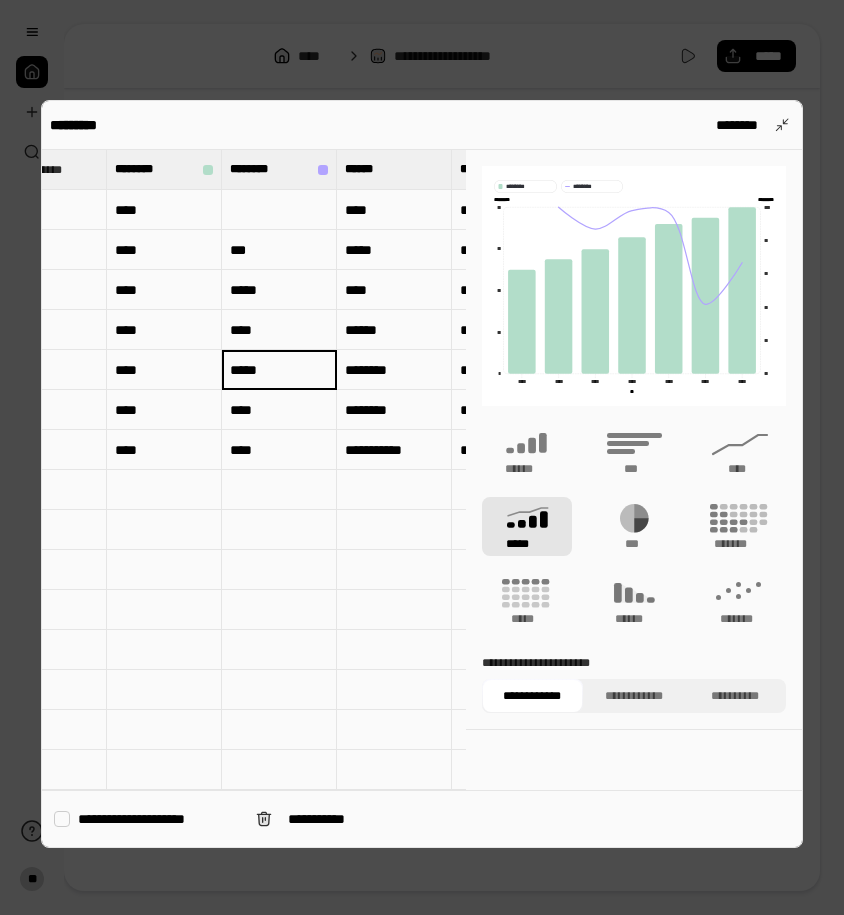 type on "*****" 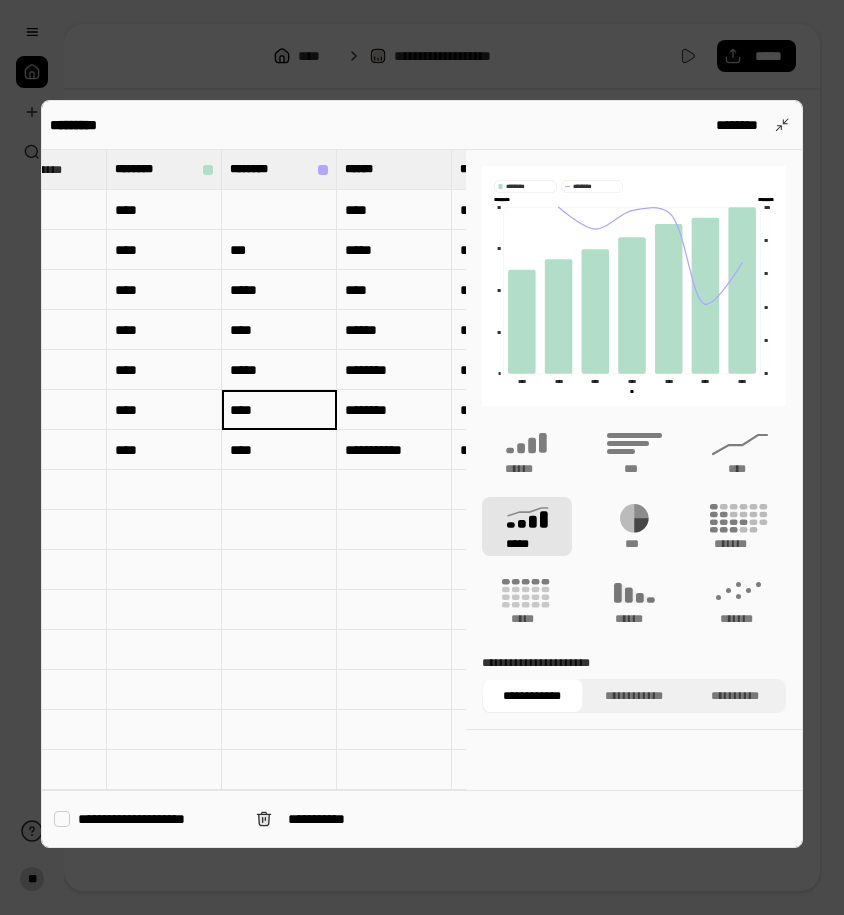 click on "****" at bounding box center [279, 410] 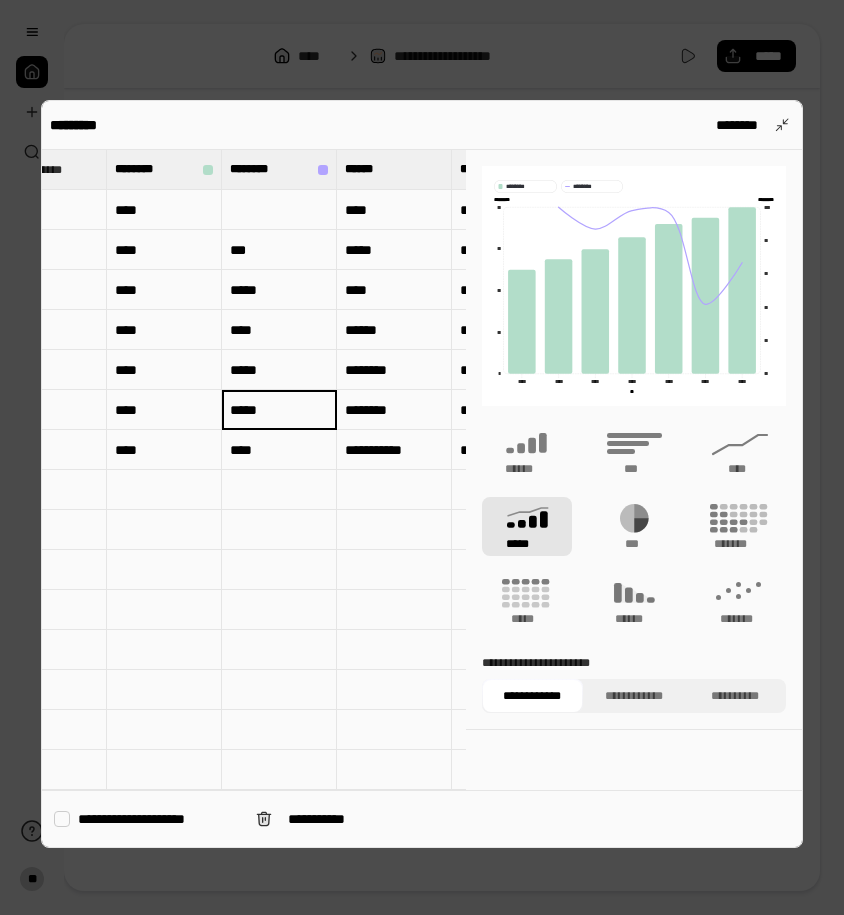 type on "*****" 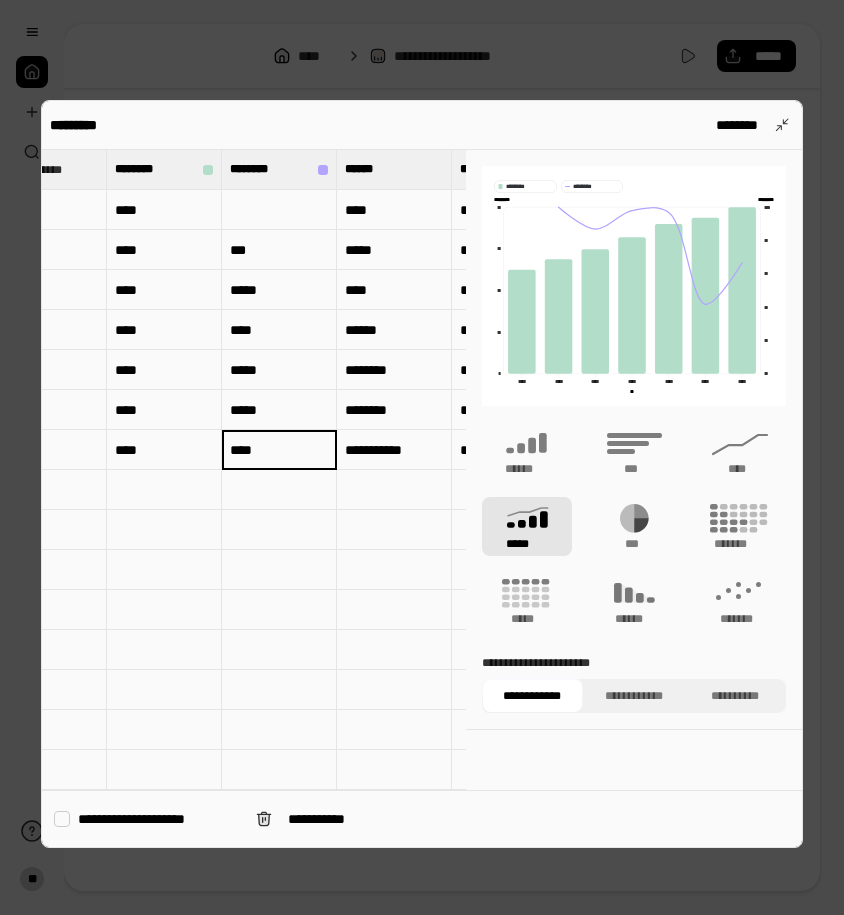 click on "****" at bounding box center [279, 450] 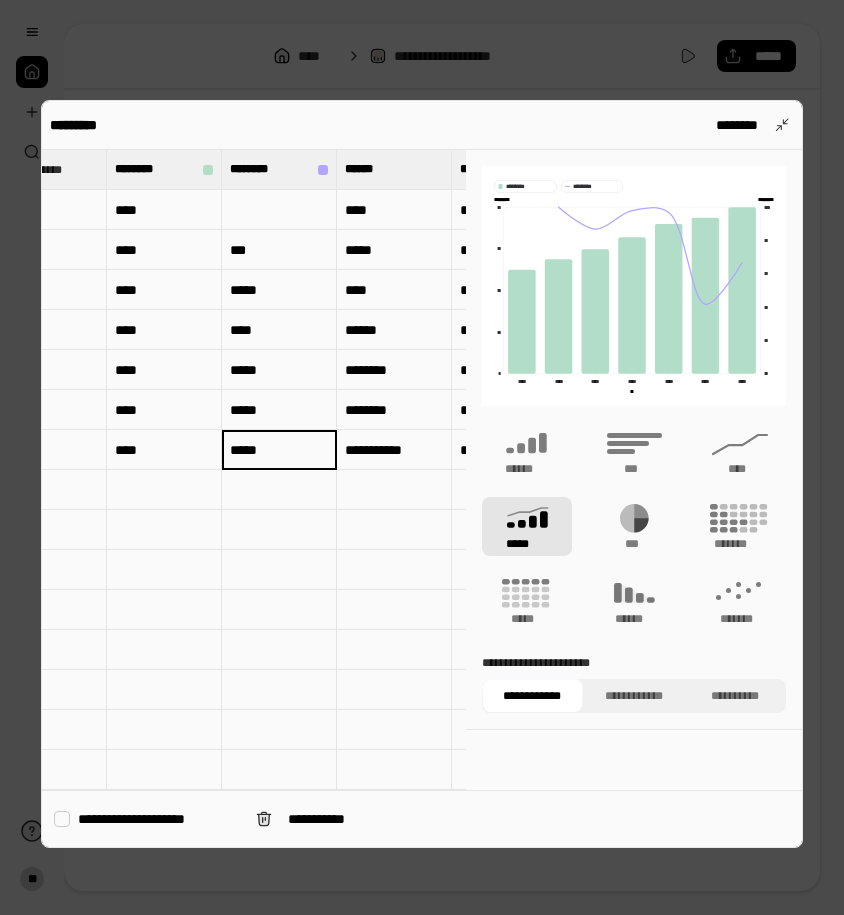 type on "*****" 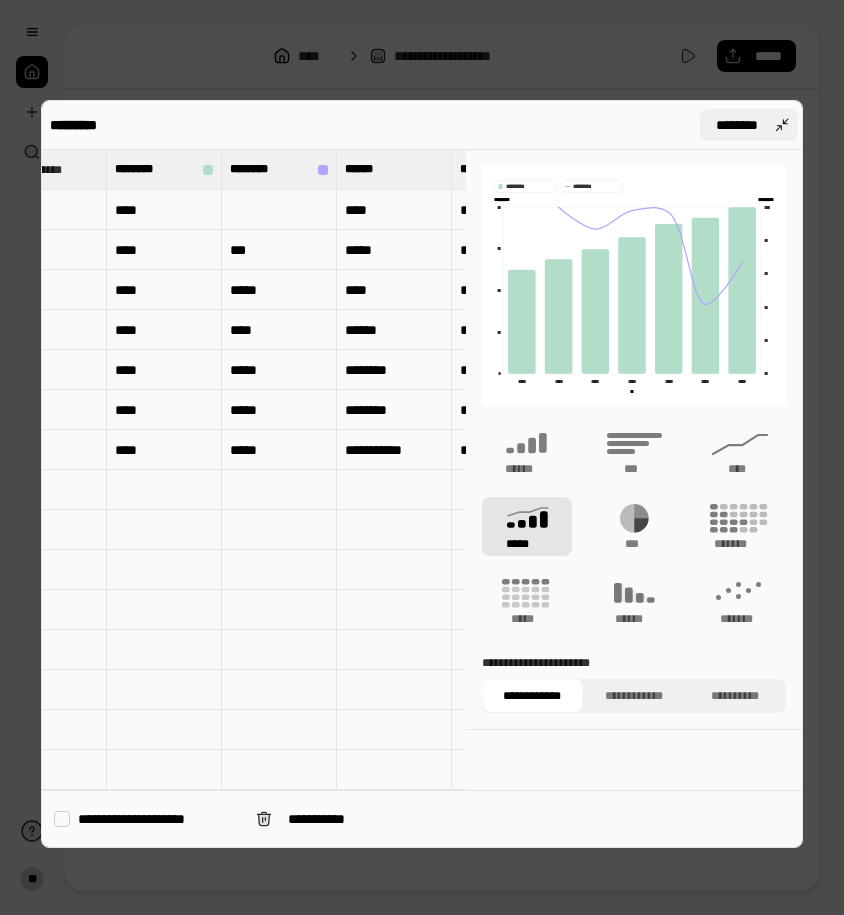 click on "********" at bounding box center (749, 125) 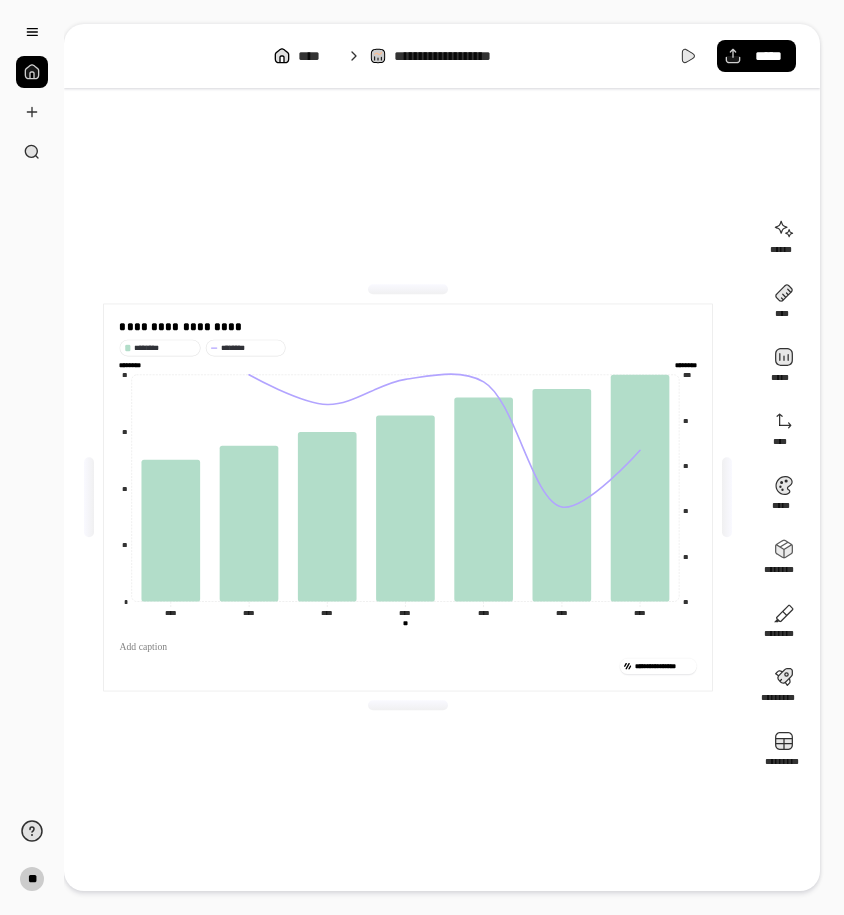 drag, startPoint x: 647, startPoint y: 449, endPoint x: 636, endPoint y: 356, distance: 93.64828 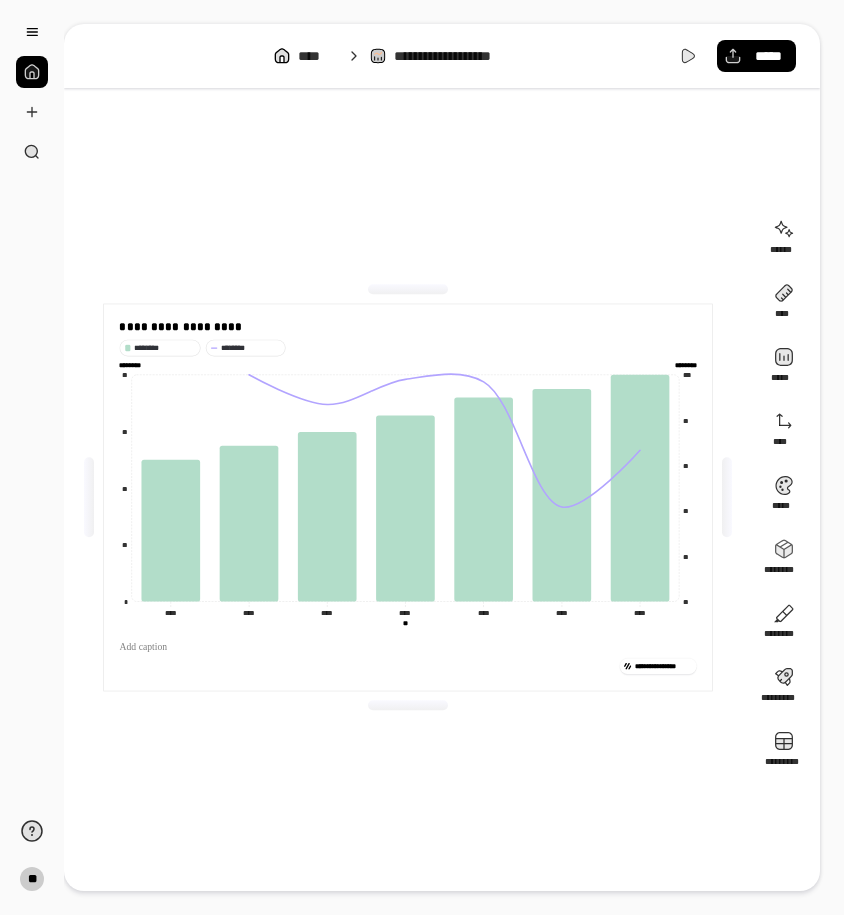 click on "**********" at bounding box center [407, 650] 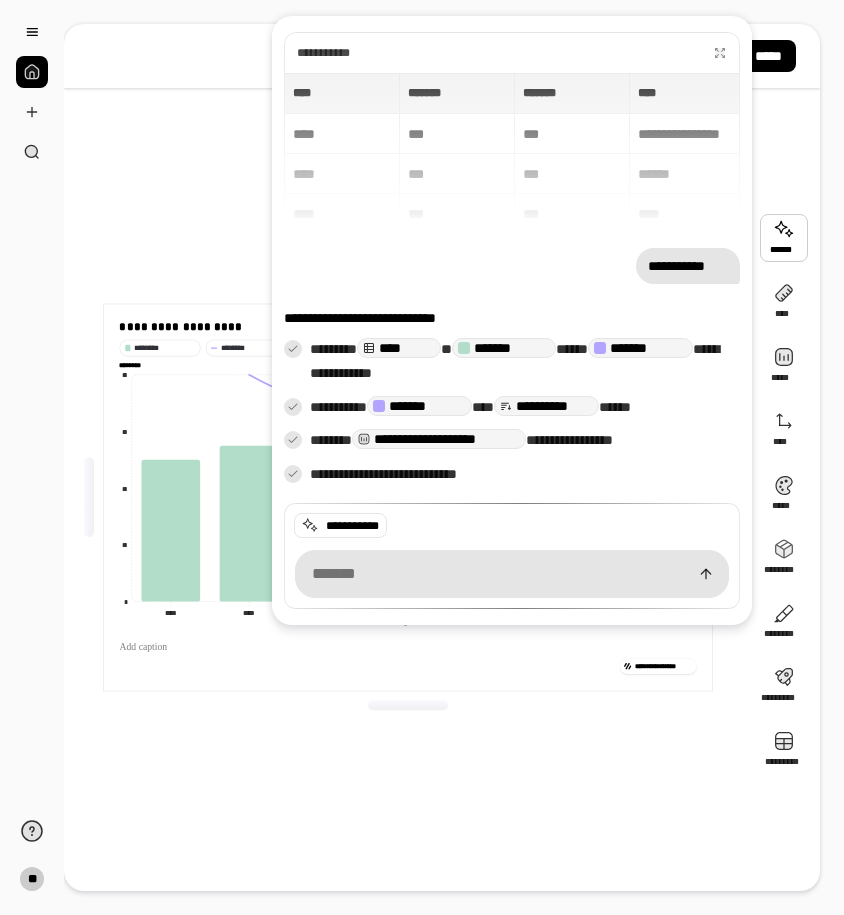 click at bounding box center (512, 574) 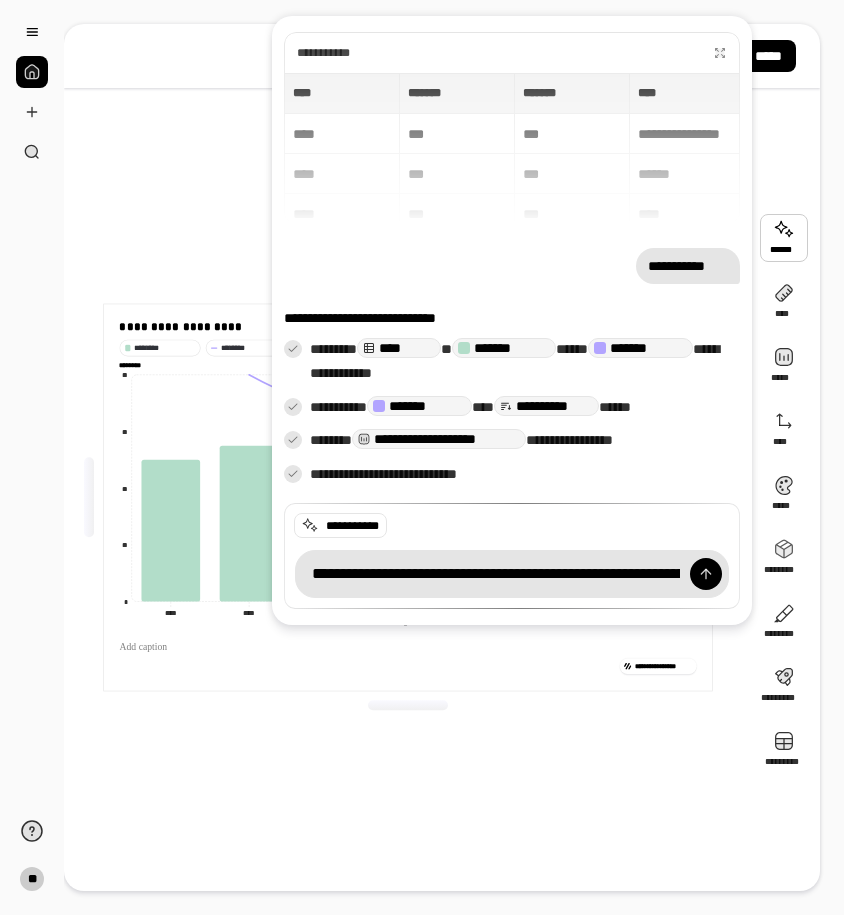 scroll, scrollTop: 0, scrollLeft: 3382, axis: horizontal 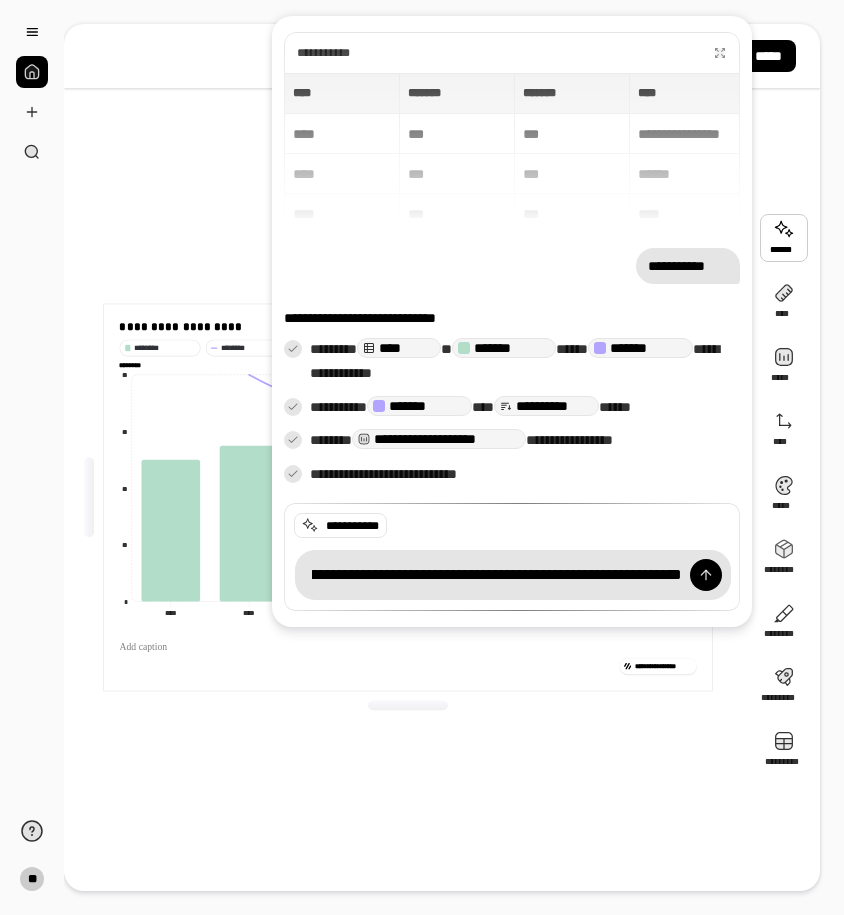 type on "**********" 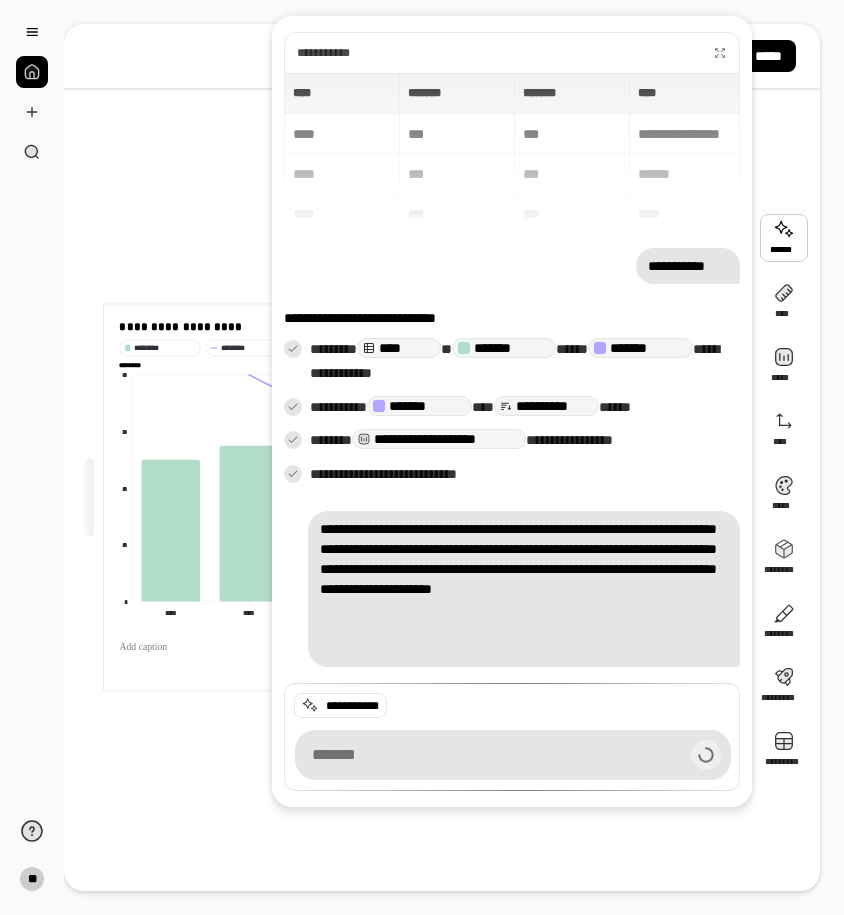 scroll, scrollTop: 0, scrollLeft: 0, axis: both 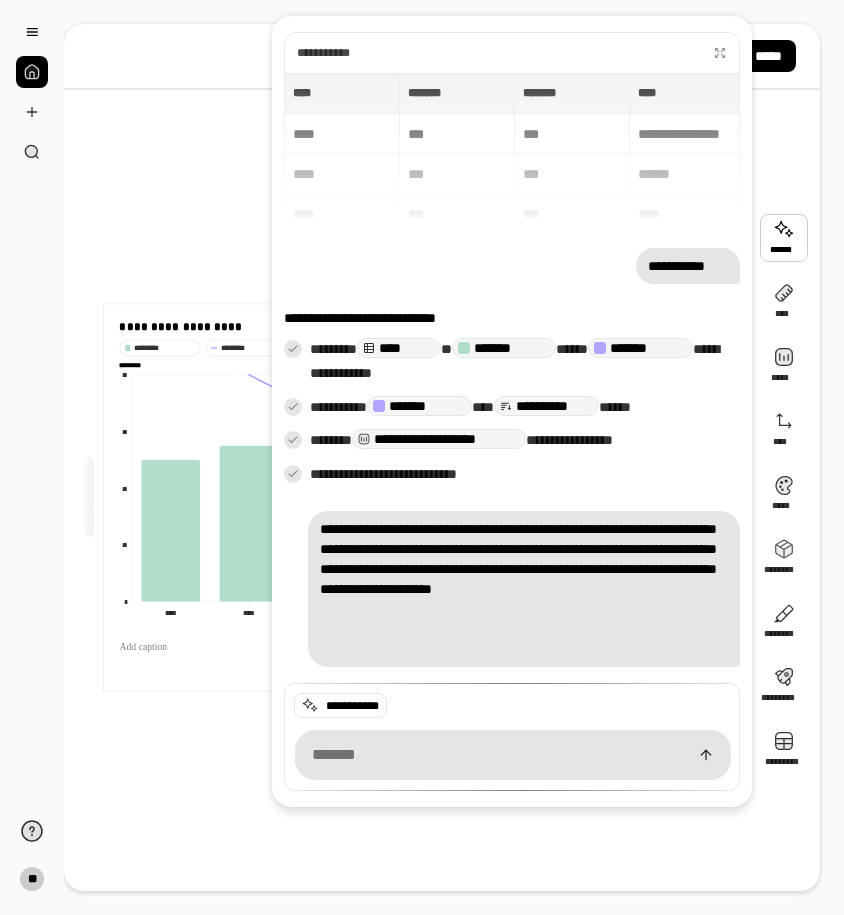 click on "**********" at bounding box center (524, 589) 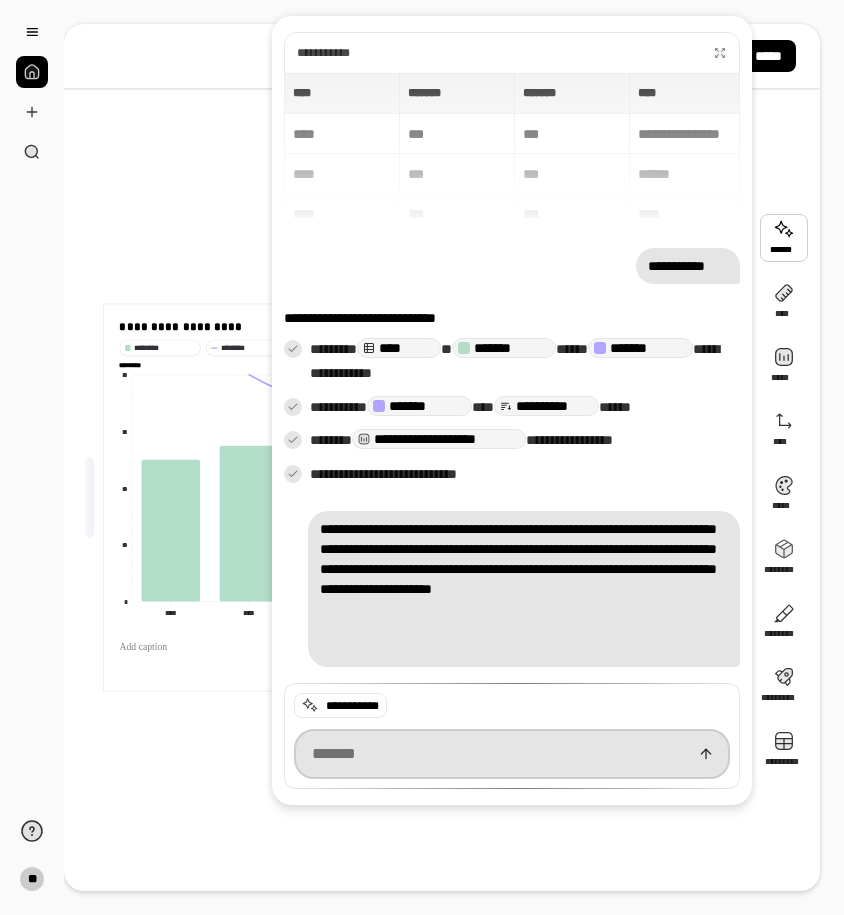 click at bounding box center [512, 754] 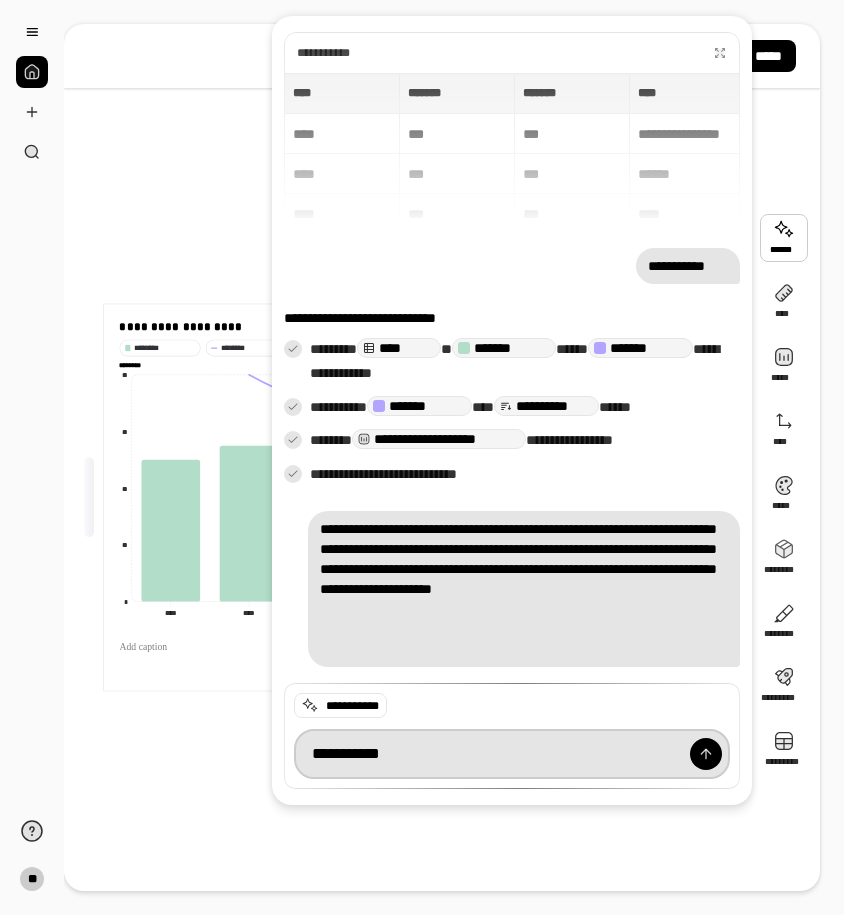 type on "**********" 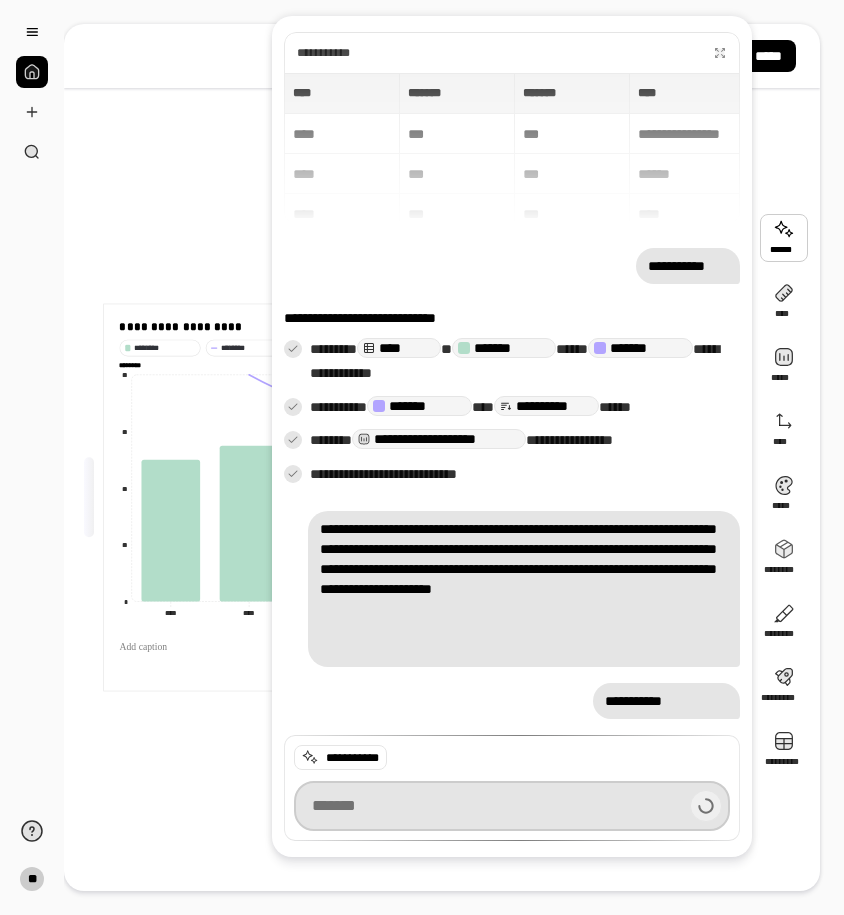 type on "*******" 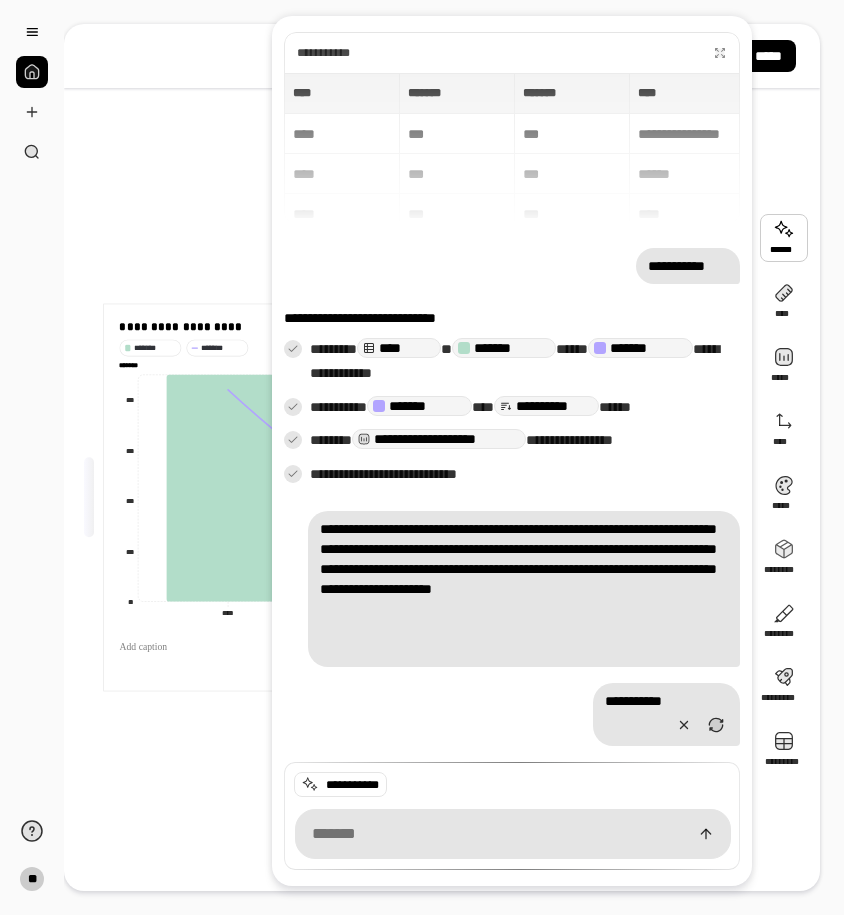 click on "**********" at bounding box center (408, 497) 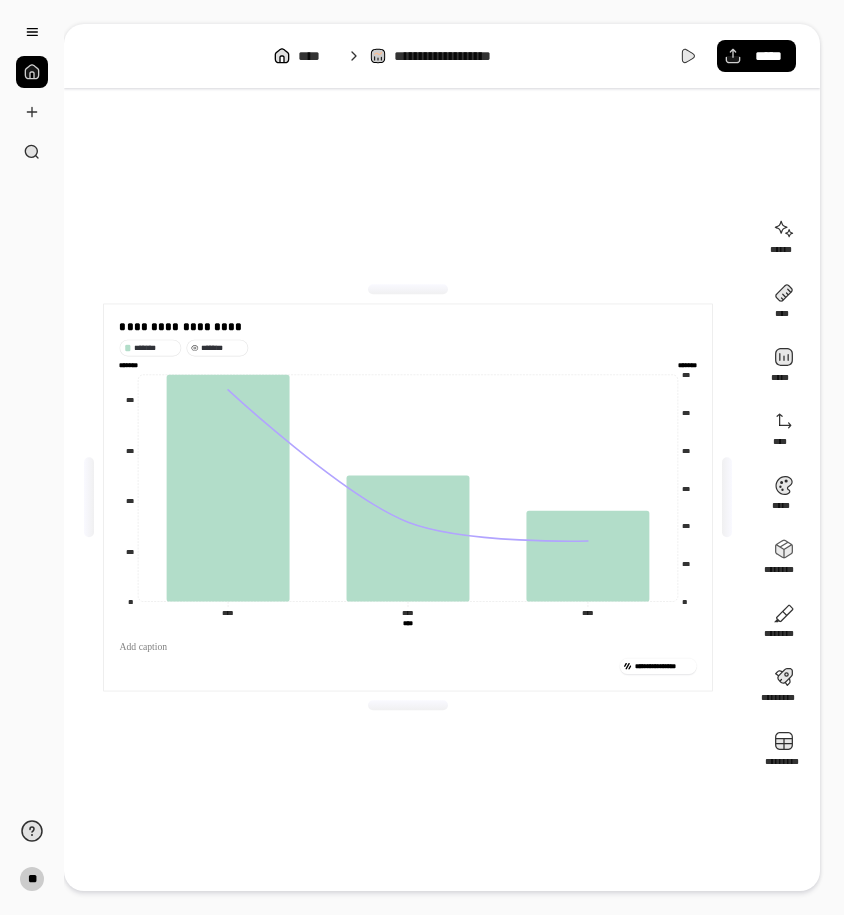 click on "*******" at bounding box center (222, 347) 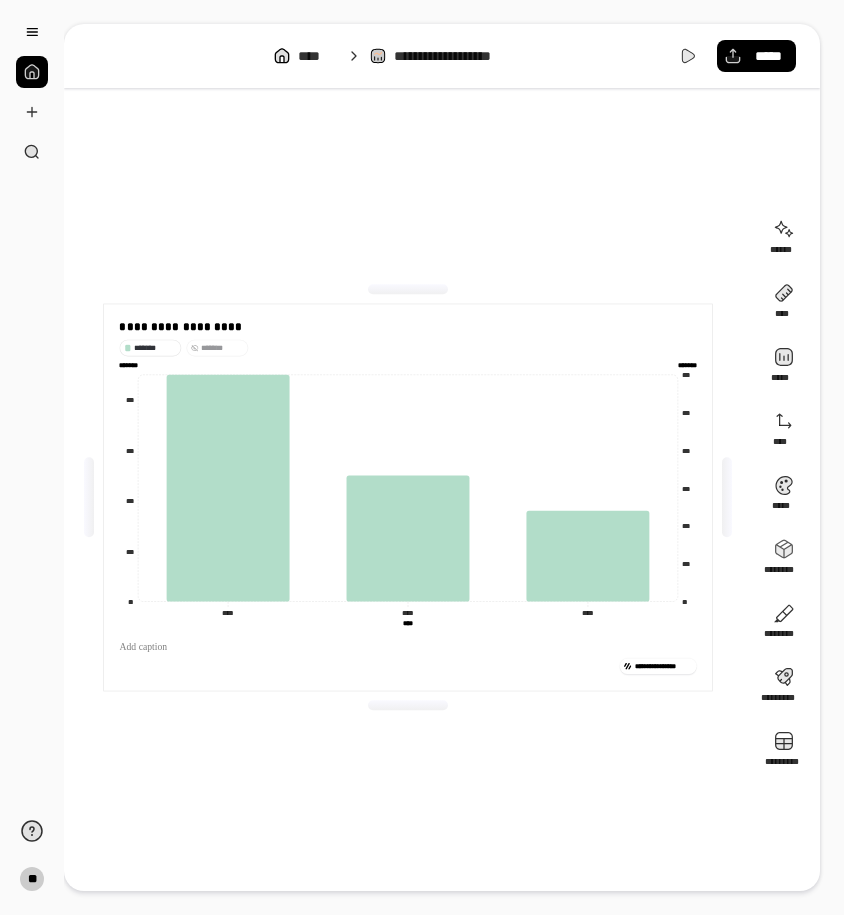 click on "*******" at bounding box center (150, 347) 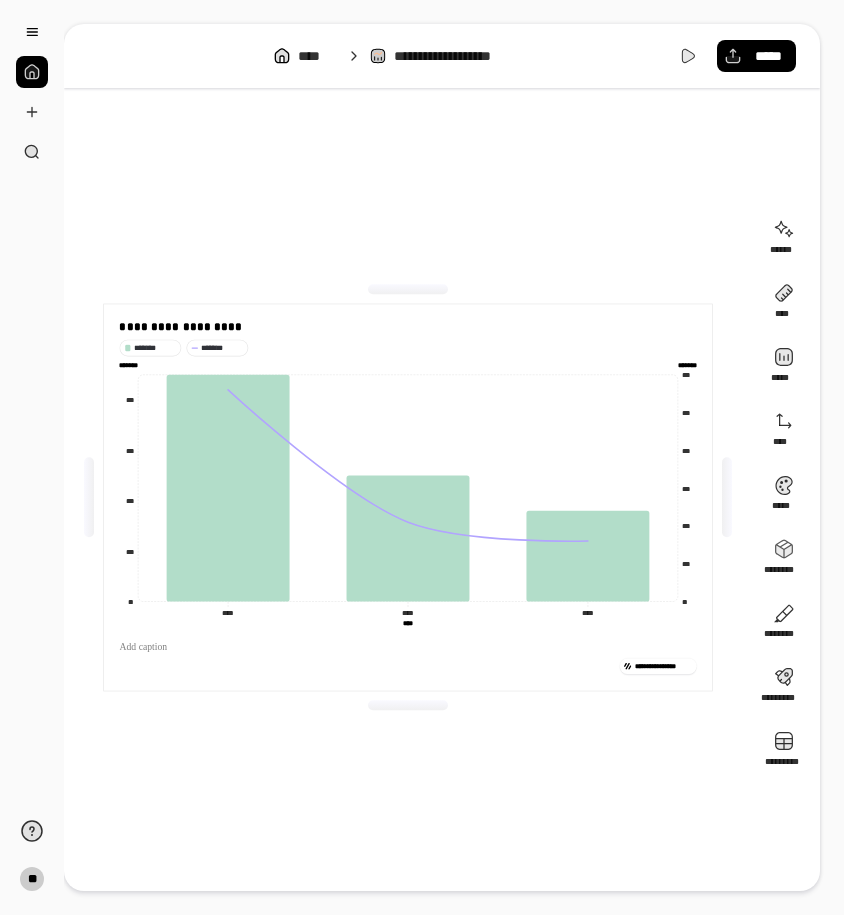 click on "**********" at bounding box center (408, 497) 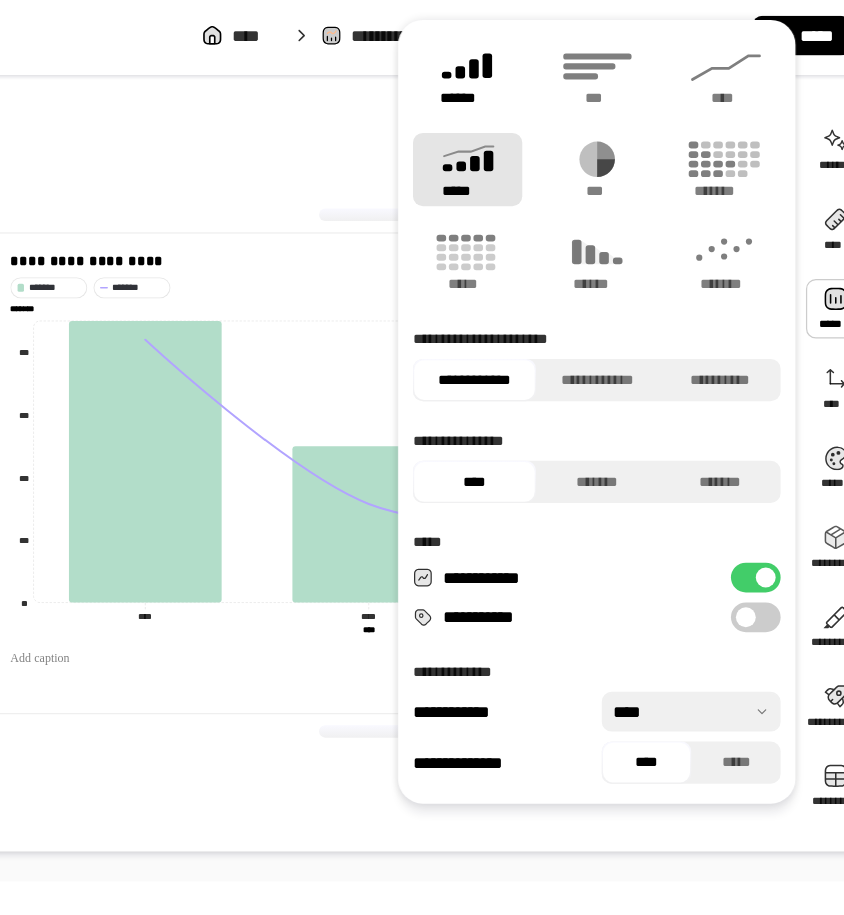 click on "******" at bounding box center (488, 88) 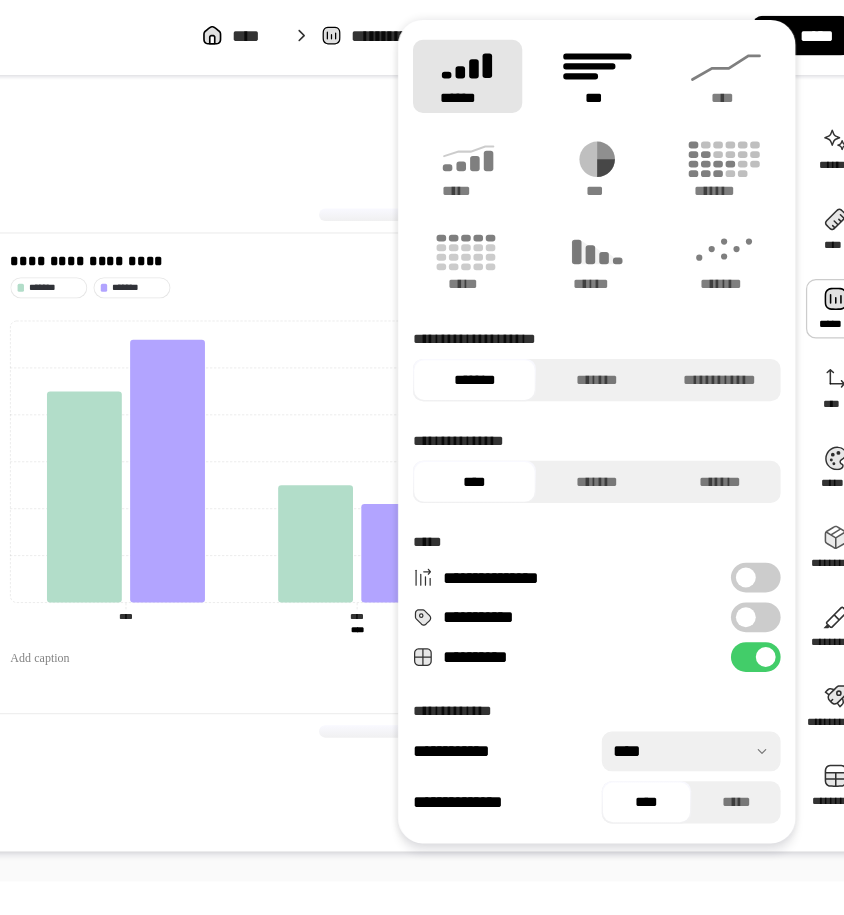 click on "***" at bounding box center (592, 88) 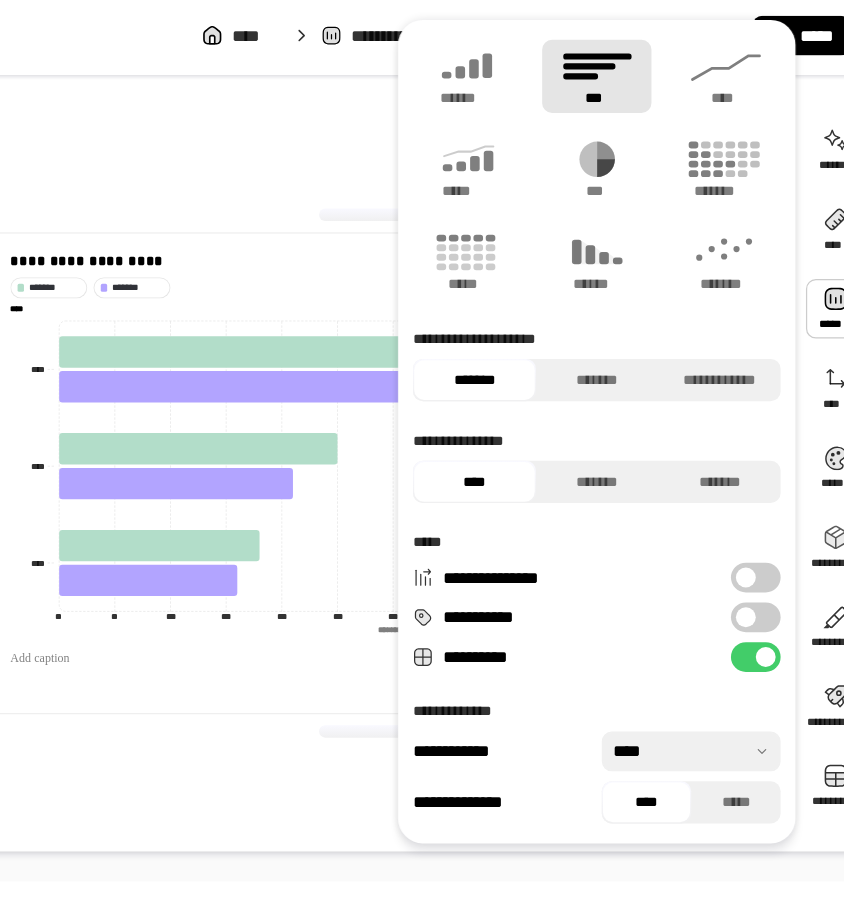 click on "**********" at bounding box center [408, 408] 